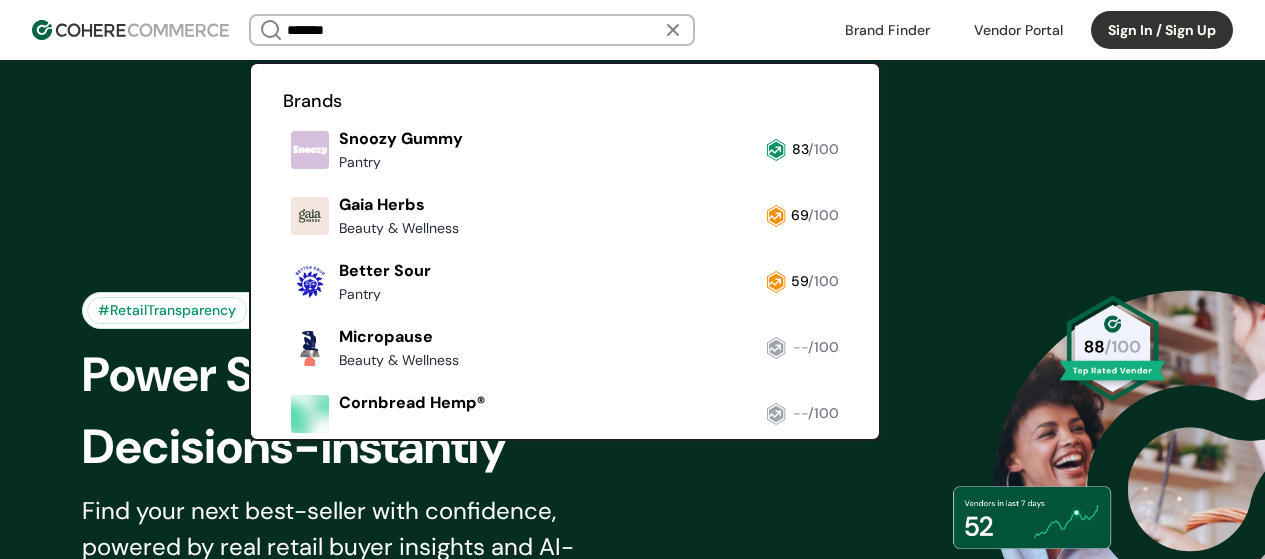 scroll, scrollTop: 8015, scrollLeft: 0, axis: vertical 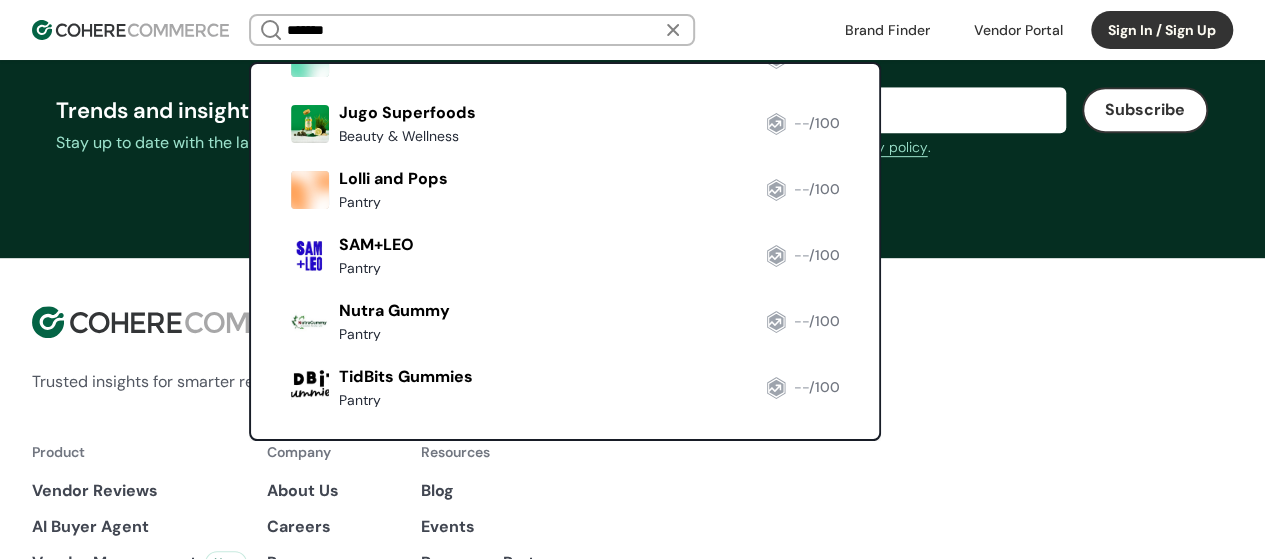 drag, startPoint x: 873, startPoint y: 376, endPoint x: 879, endPoint y: 133, distance: 243.07407 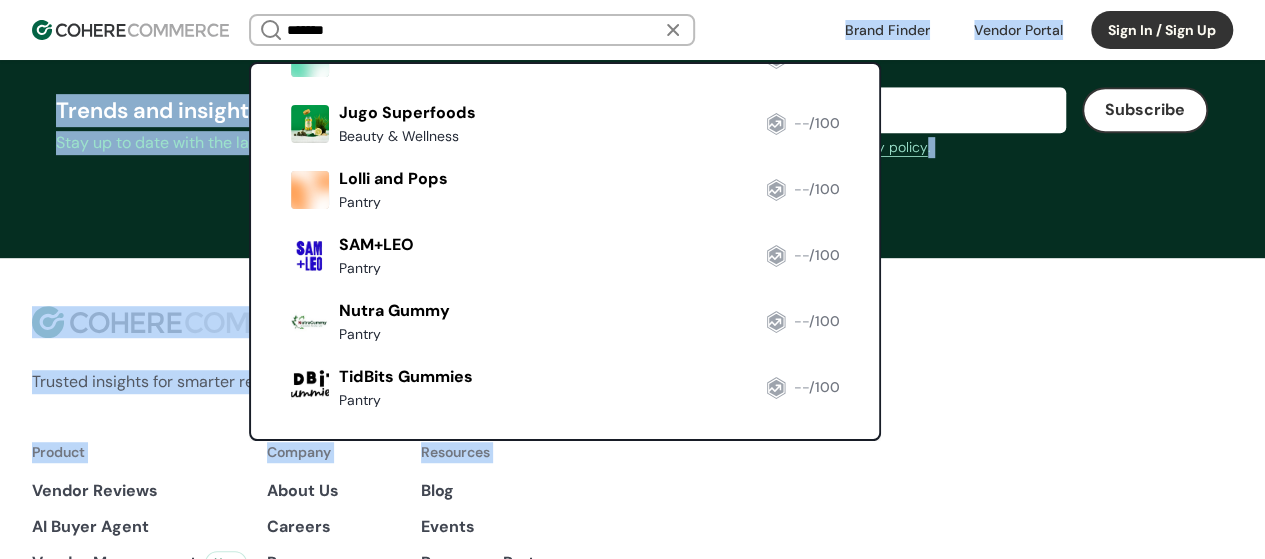 click on "*******" at bounding box center (472, 30) 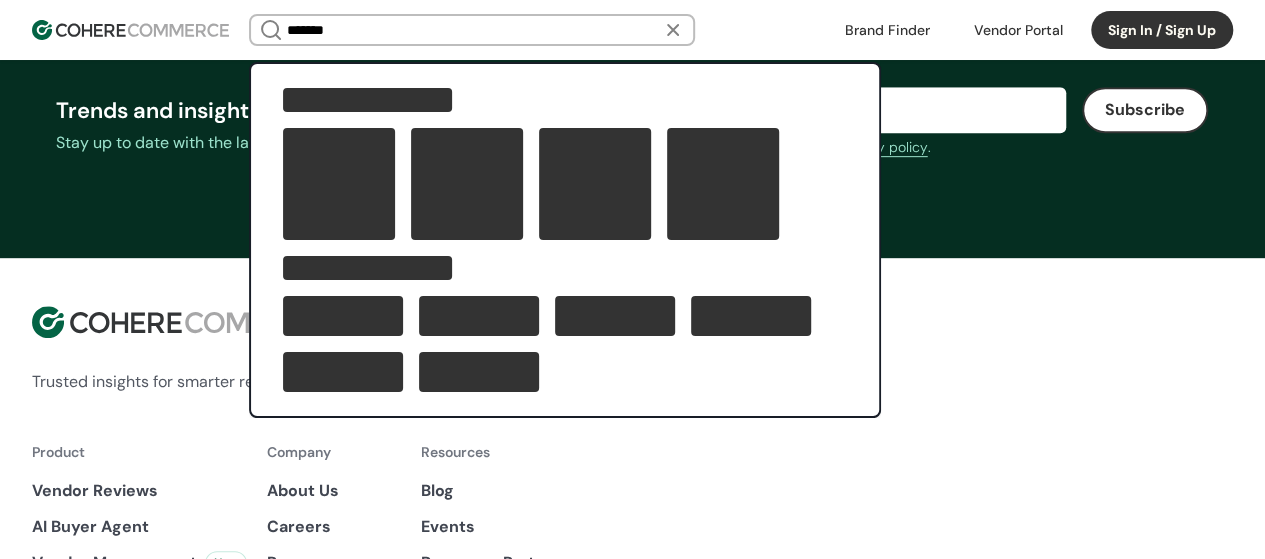 scroll, scrollTop: 0, scrollLeft: 0, axis: both 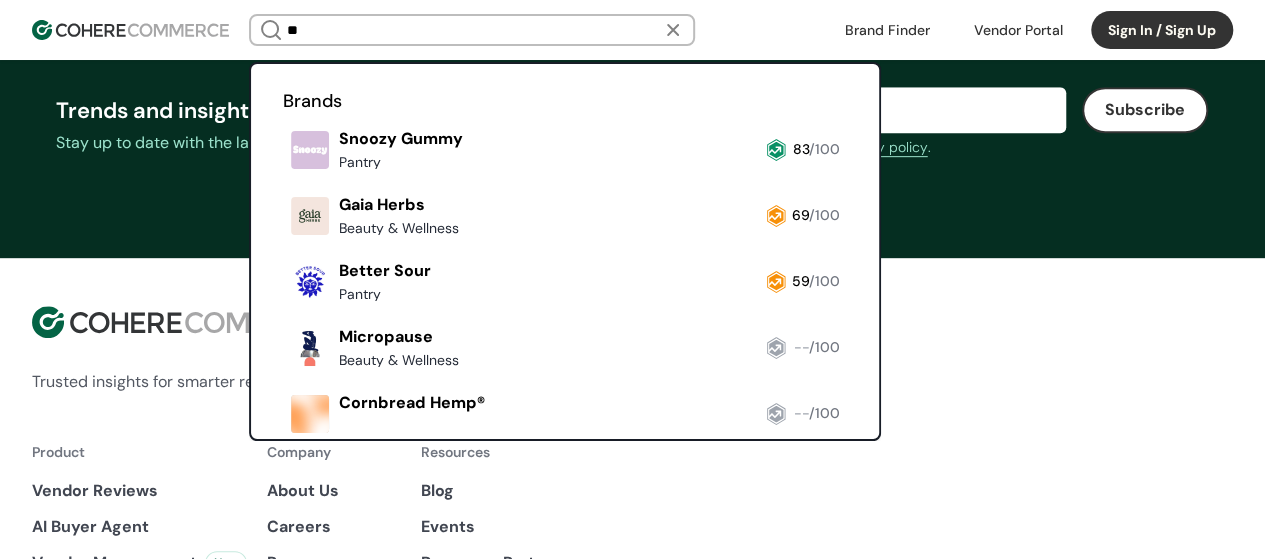type on "*" 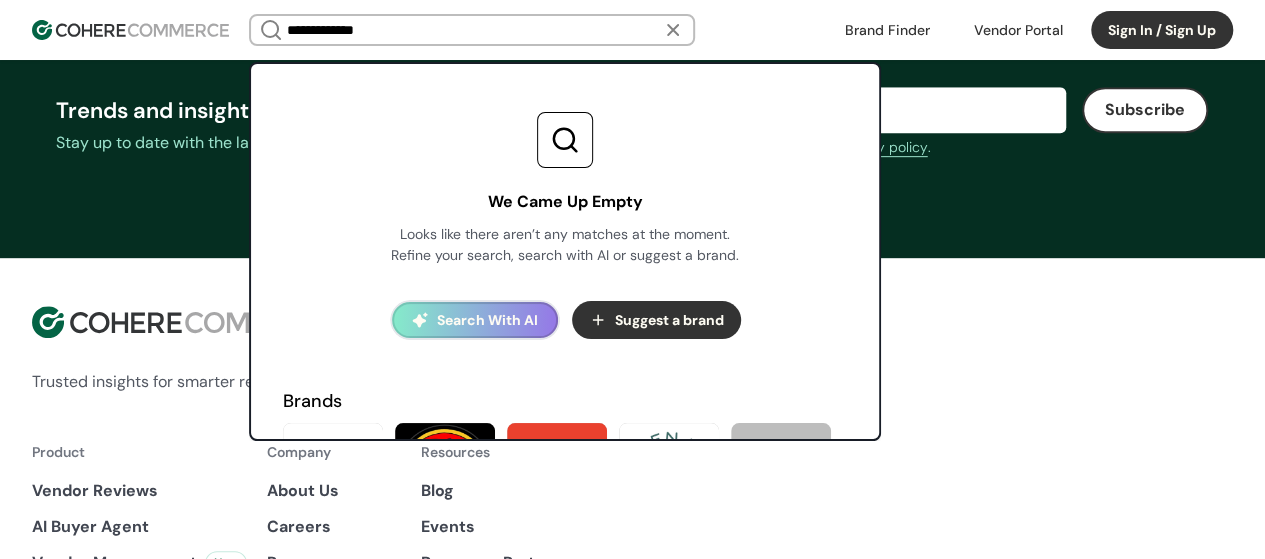 type on "**********" 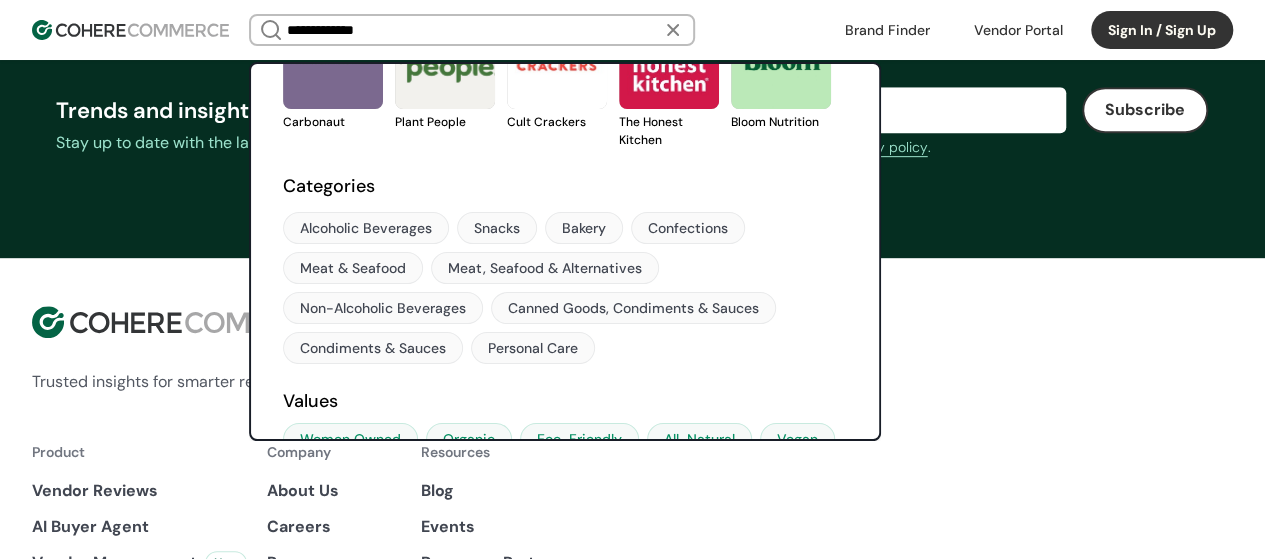 scroll, scrollTop: 519, scrollLeft: 0, axis: vertical 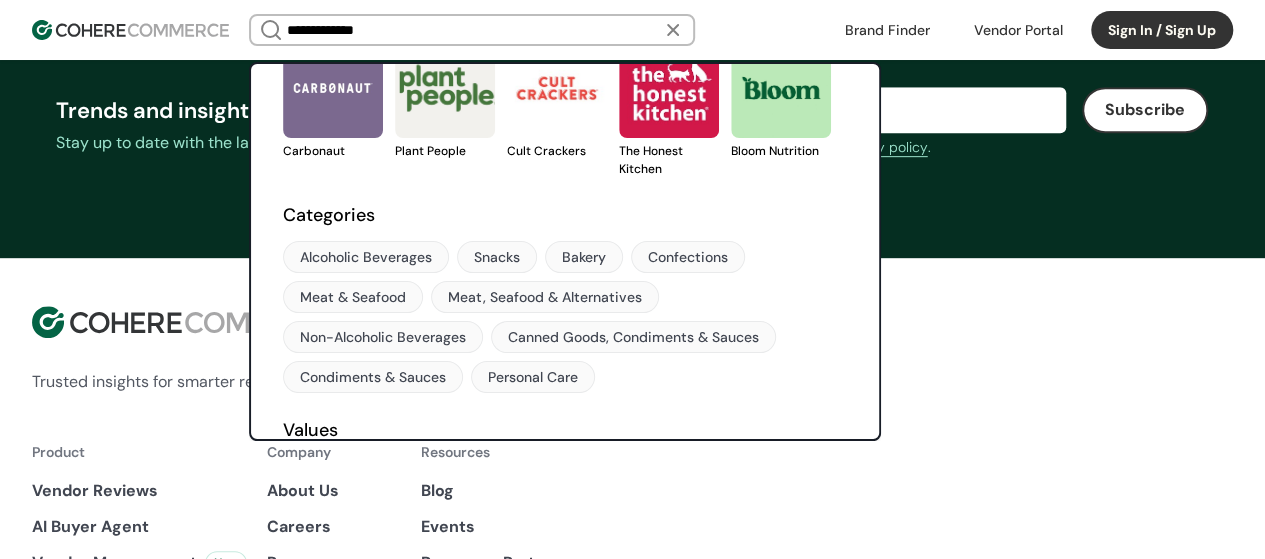 click on "Confections" at bounding box center [688, 257] 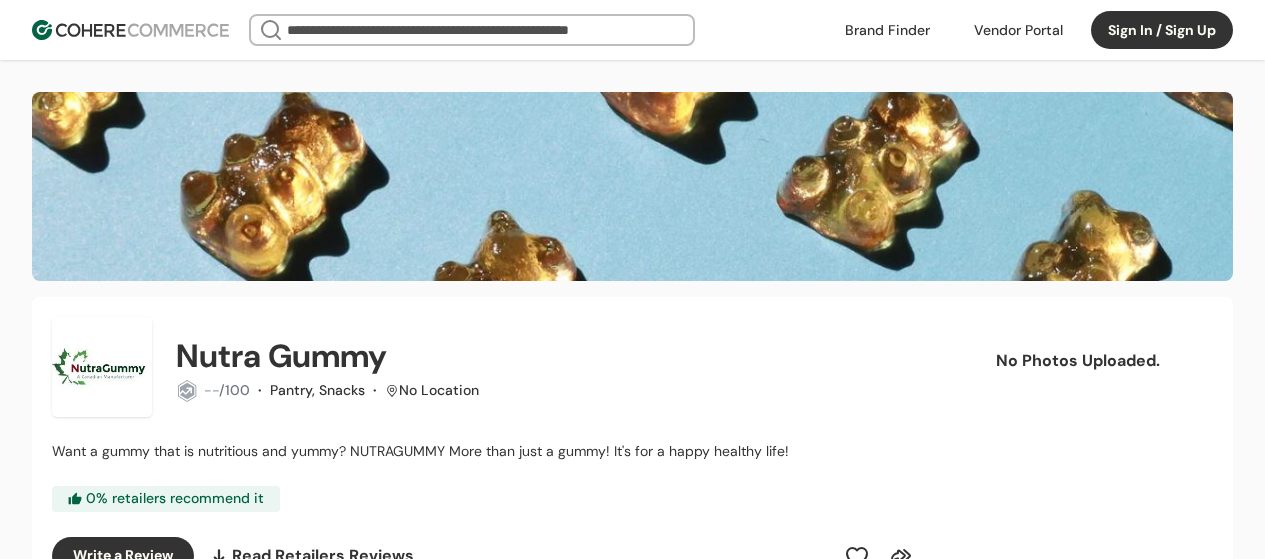 scroll, scrollTop: 0, scrollLeft: 0, axis: both 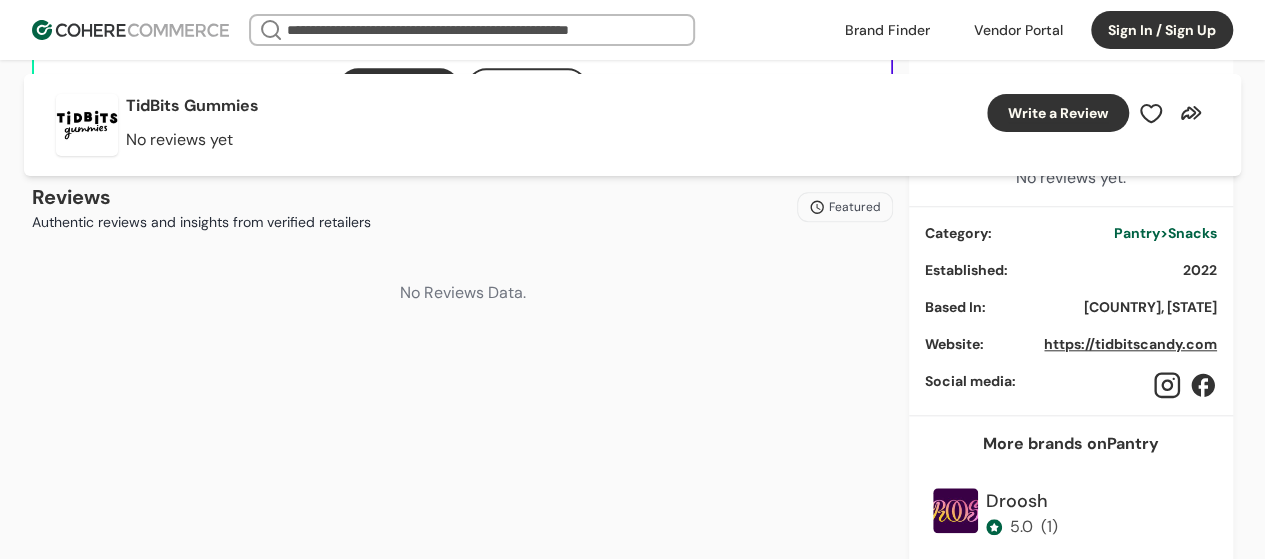 click on "https://tidbitscandy.com" at bounding box center [1130, 344] 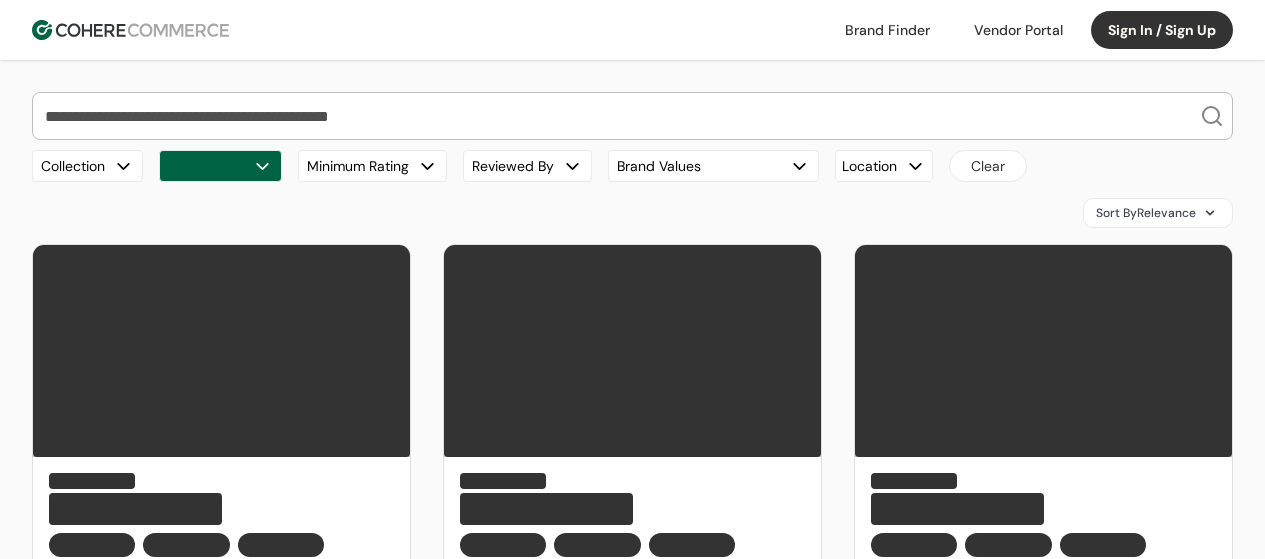 scroll, scrollTop: 0, scrollLeft: 0, axis: both 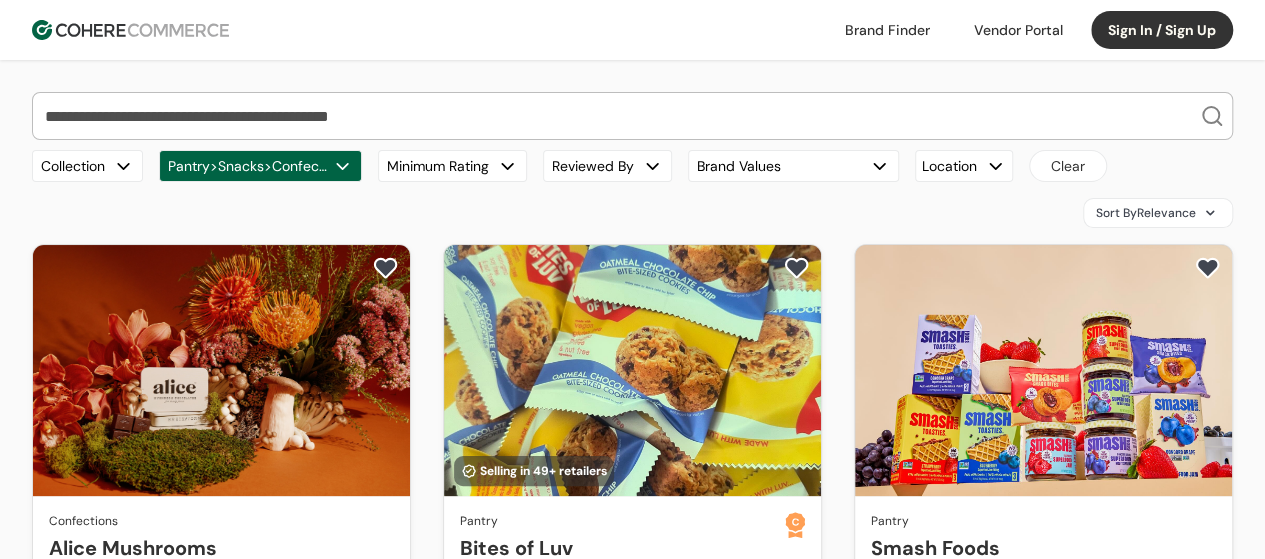 click at bounding box center [620, 116] 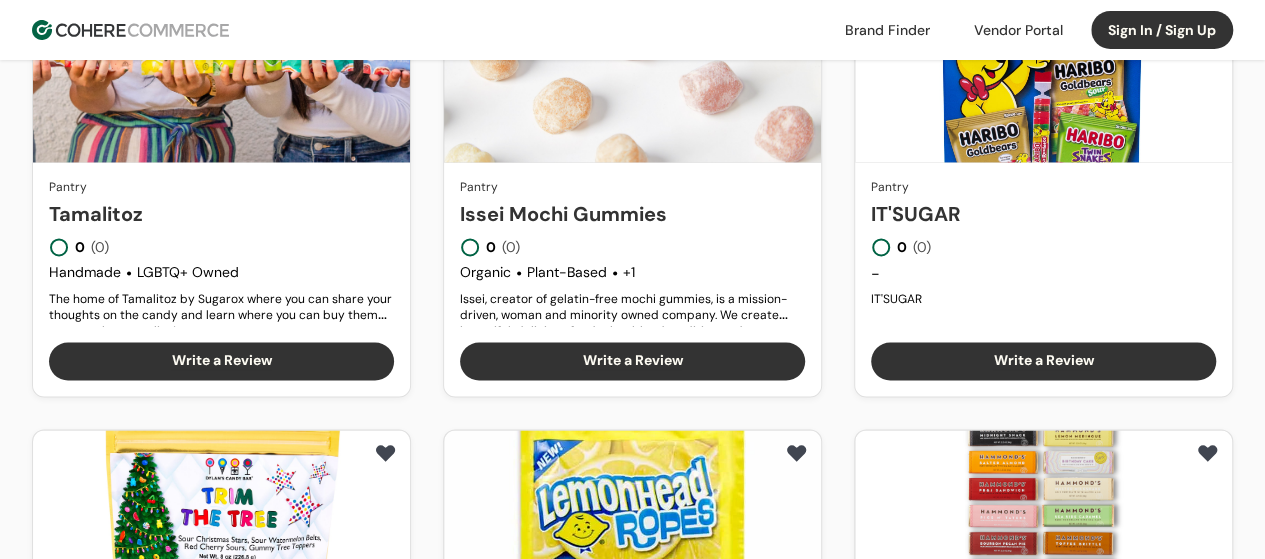 scroll, scrollTop: 1466, scrollLeft: 0, axis: vertical 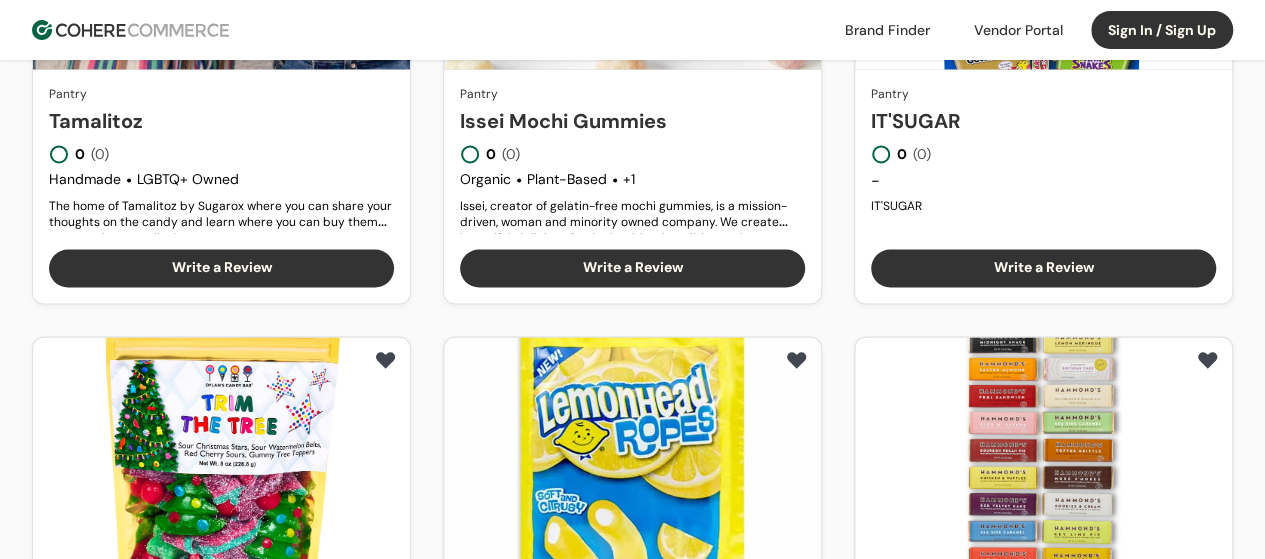 click on "2" at bounding box center (543, 858) 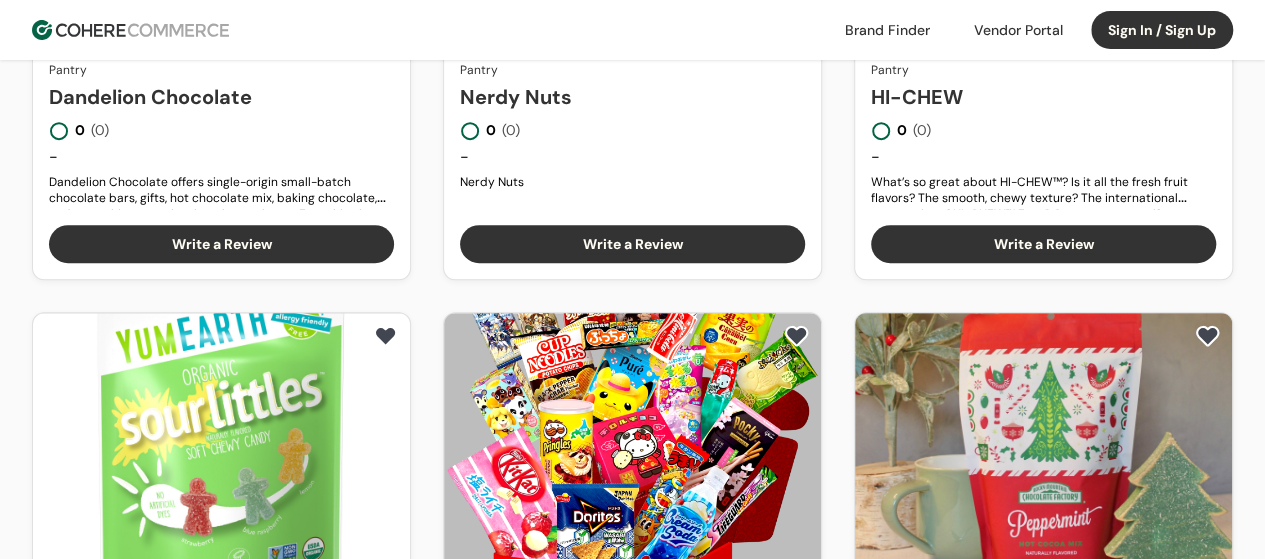 scroll, scrollTop: 507, scrollLeft: 0, axis: vertical 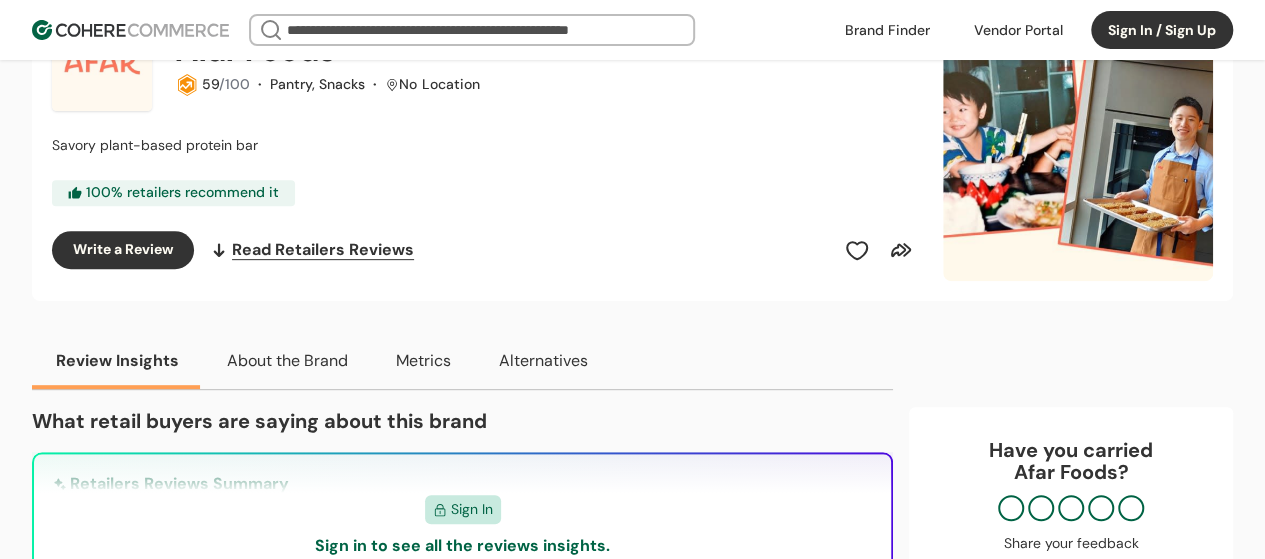 click on "About the Brand" at bounding box center (287, 361) 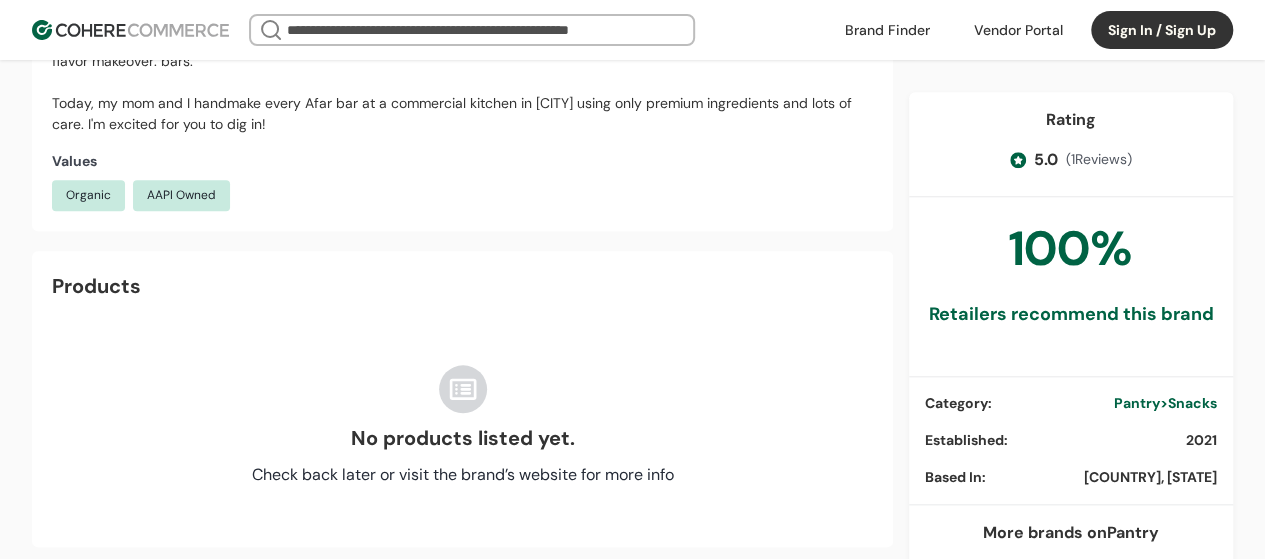 scroll, scrollTop: 0, scrollLeft: 0, axis: both 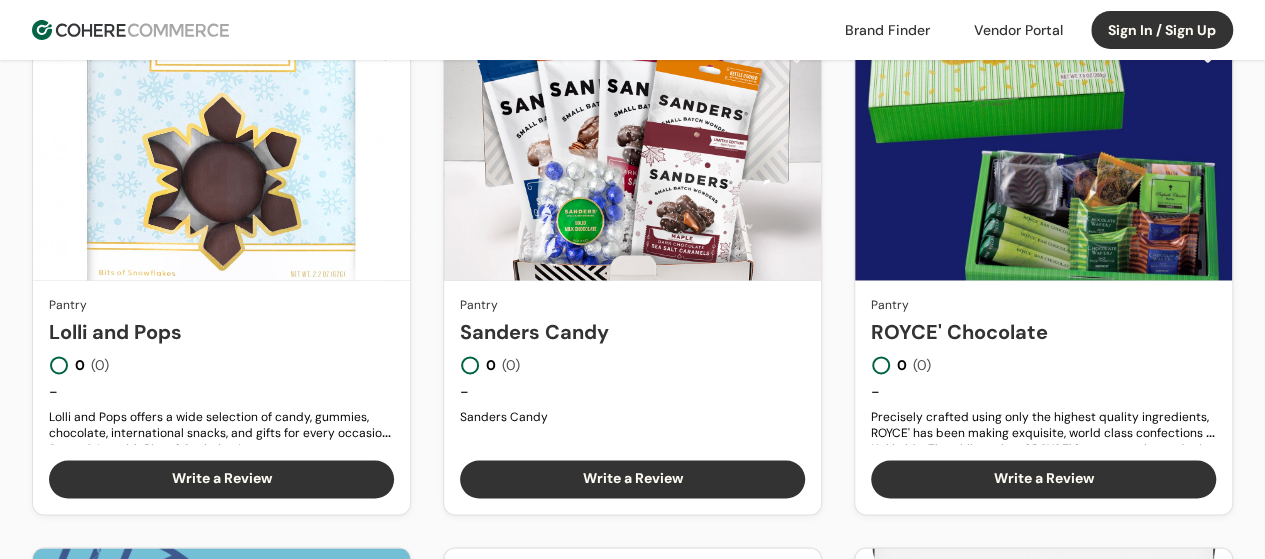 click on "3" at bounding box center (594, 1069) 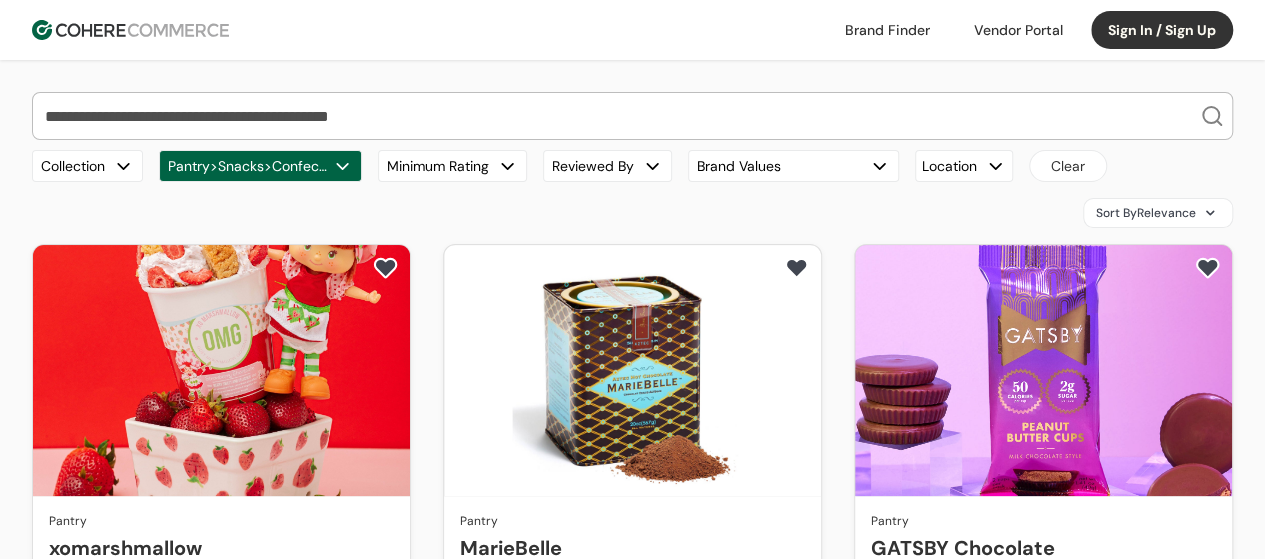 scroll, scrollTop: 112, scrollLeft: 0, axis: vertical 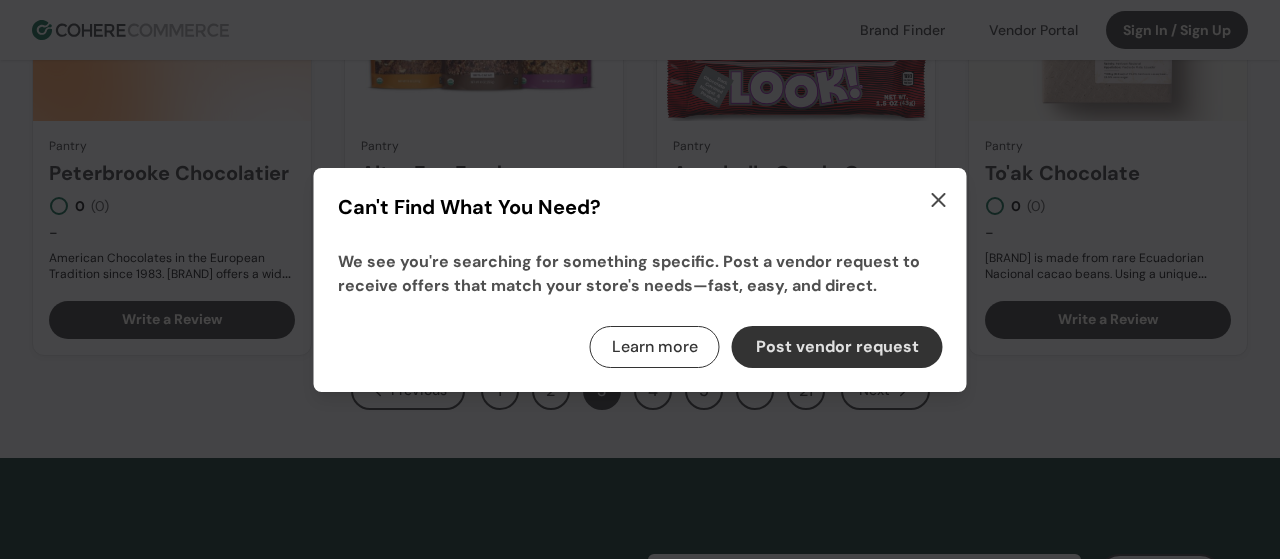 drag, startPoint x: 1275, startPoint y: 312, endPoint x: 1270, endPoint y: 328, distance: 16.763054 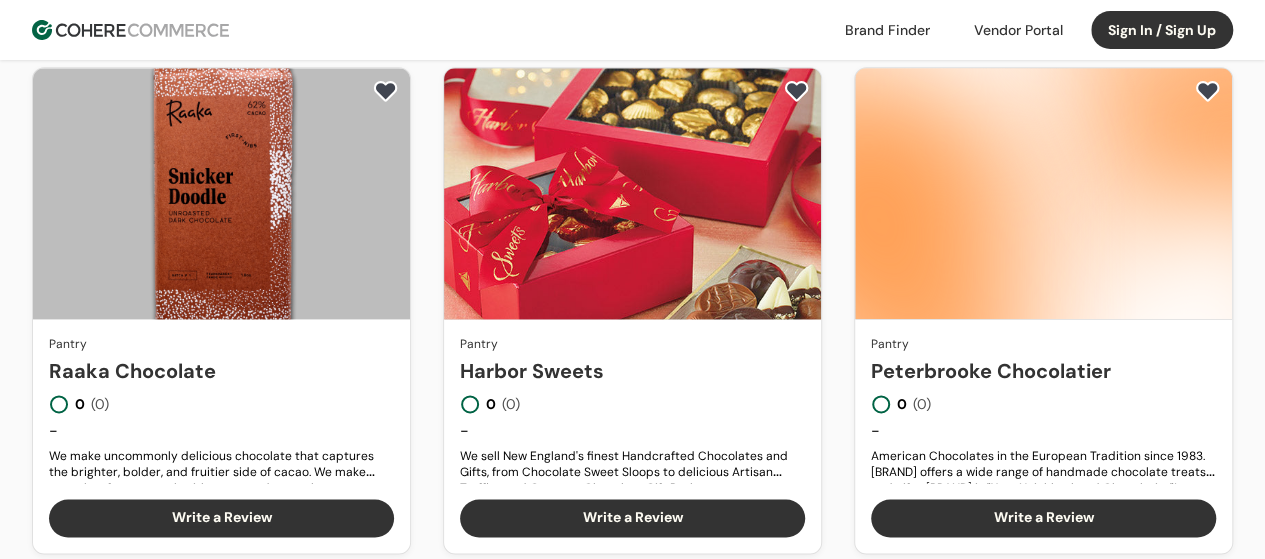 click on "4" at bounding box center (645, 1108) 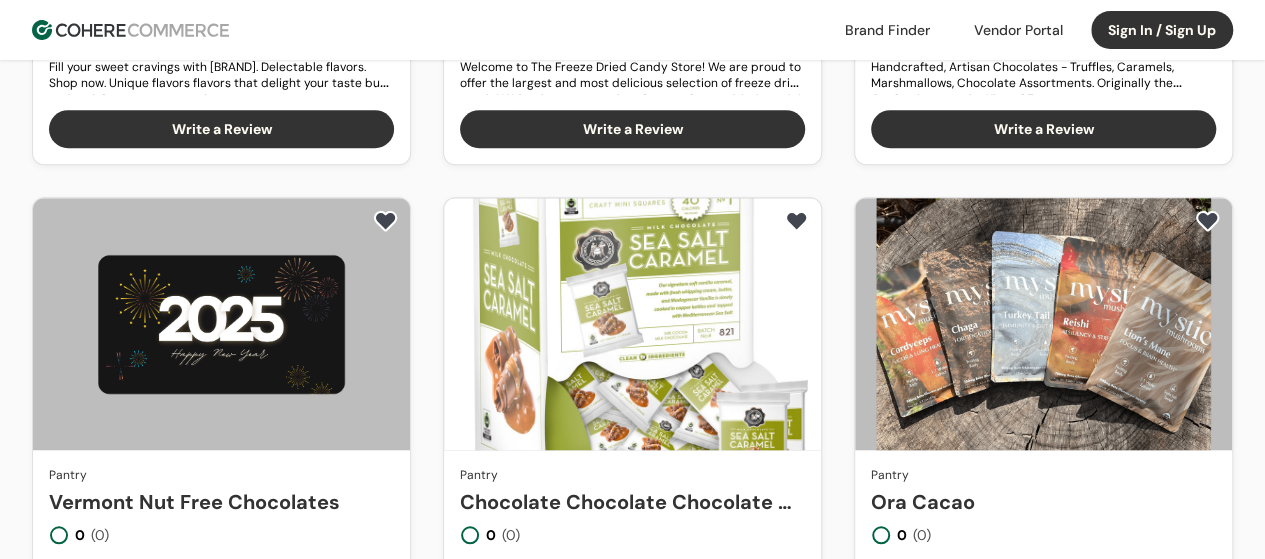 scroll, scrollTop: 569, scrollLeft: 0, axis: vertical 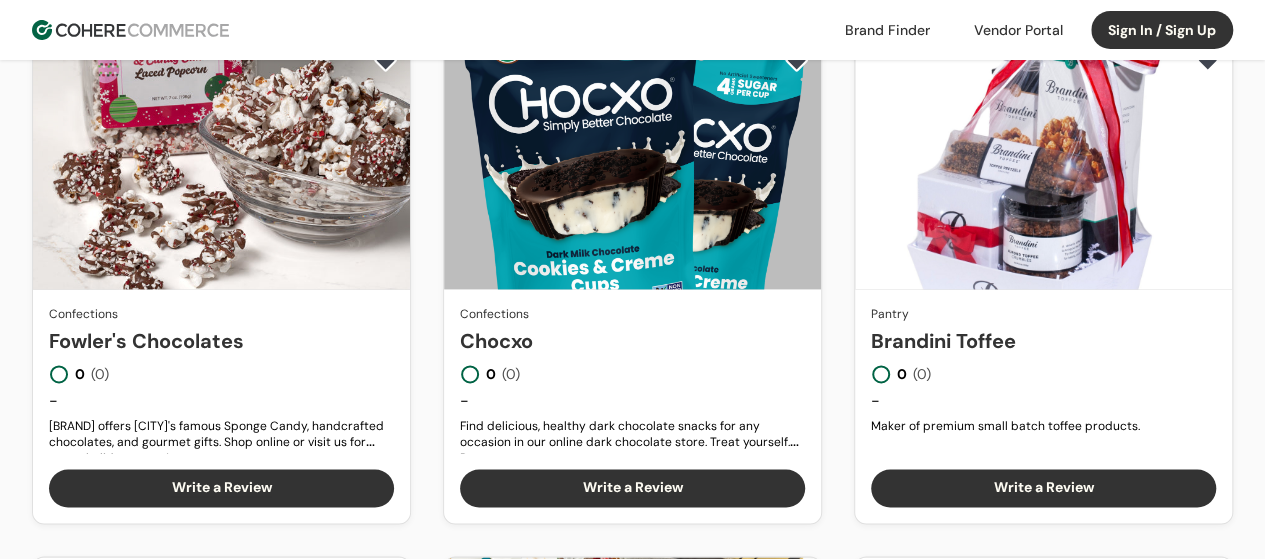 click on "5" at bounding box center (696, 1078) 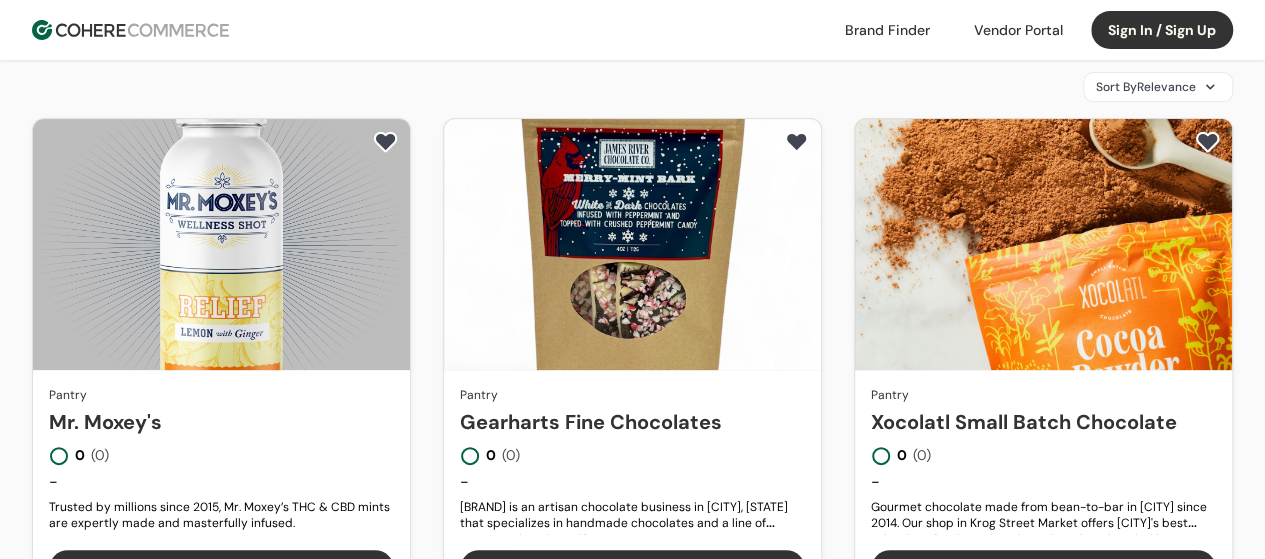 scroll, scrollTop: 149, scrollLeft: 0, axis: vertical 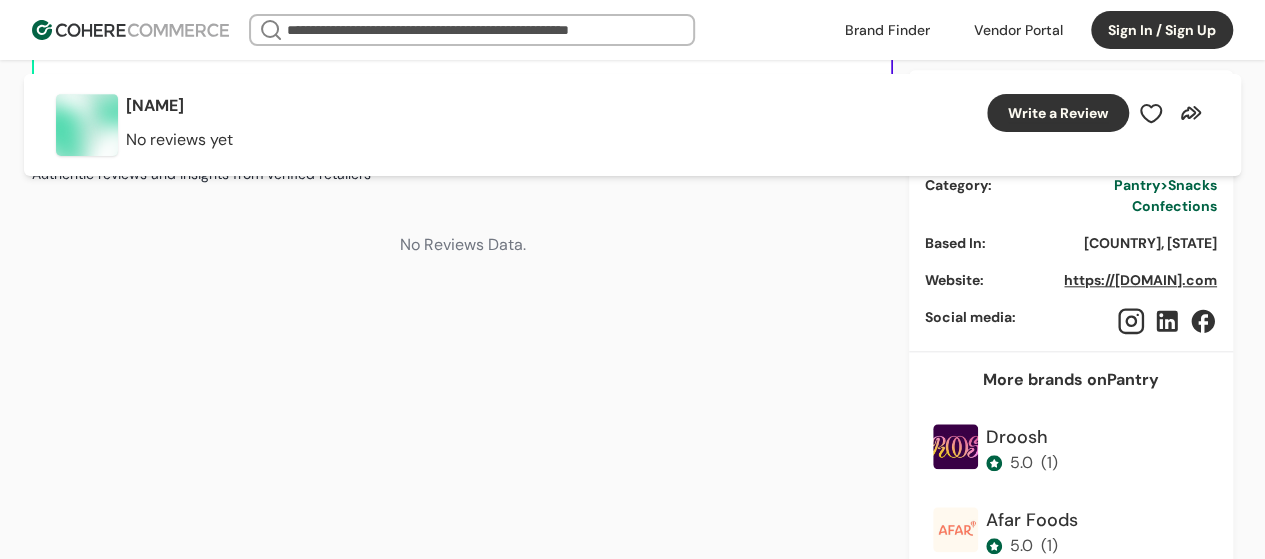 click on "https://mariebelle.com" at bounding box center [1140, 280] 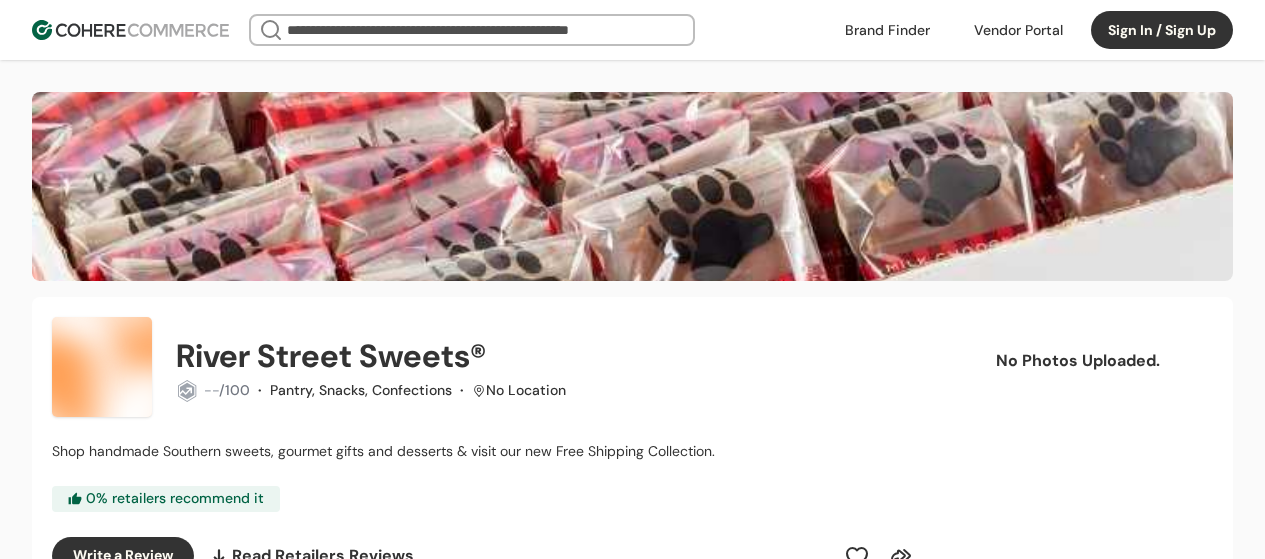 scroll, scrollTop: 910, scrollLeft: 0, axis: vertical 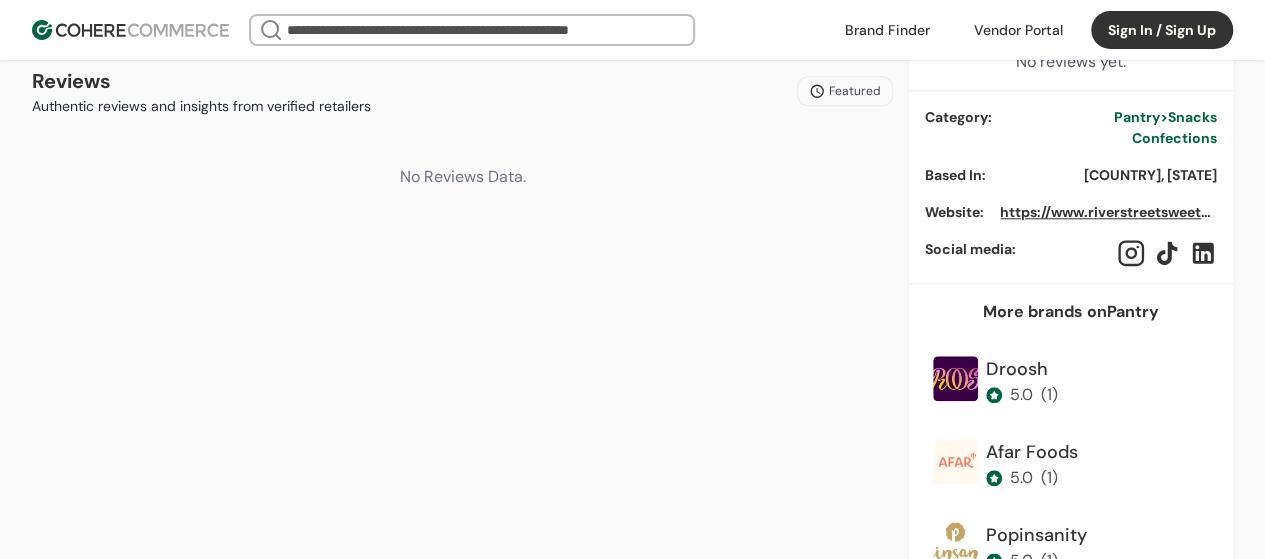 click on "https://www.riverstreetsweets.com" at bounding box center (1121, 212) 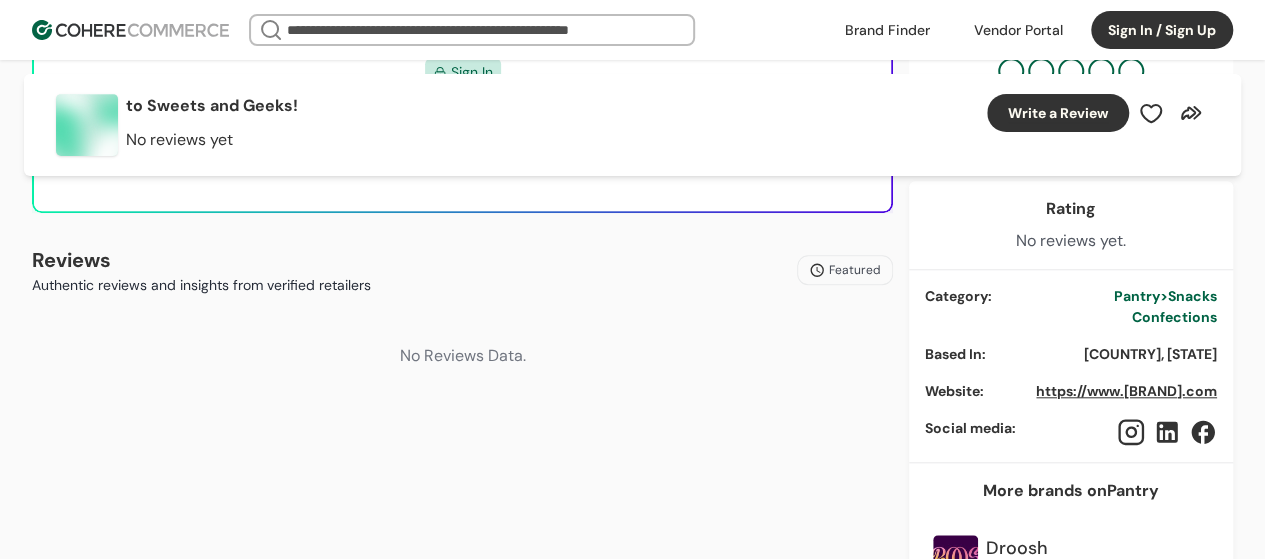 scroll, scrollTop: 839, scrollLeft: 0, axis: vertical 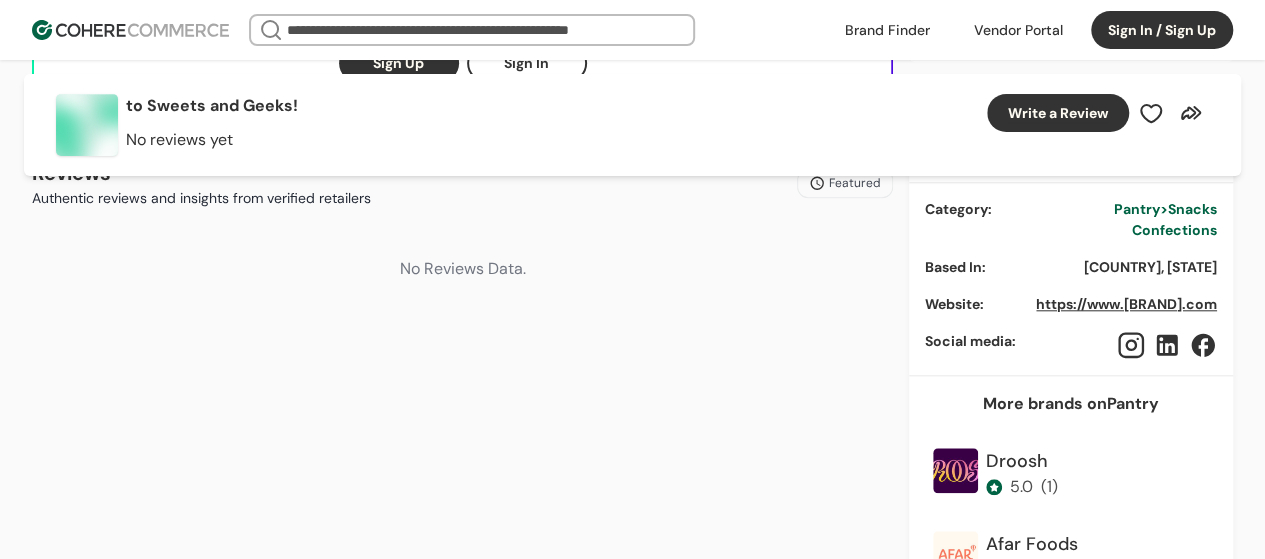 click on "https://www.sweetsandgeeks.com" at bounding box center [1126, 304] 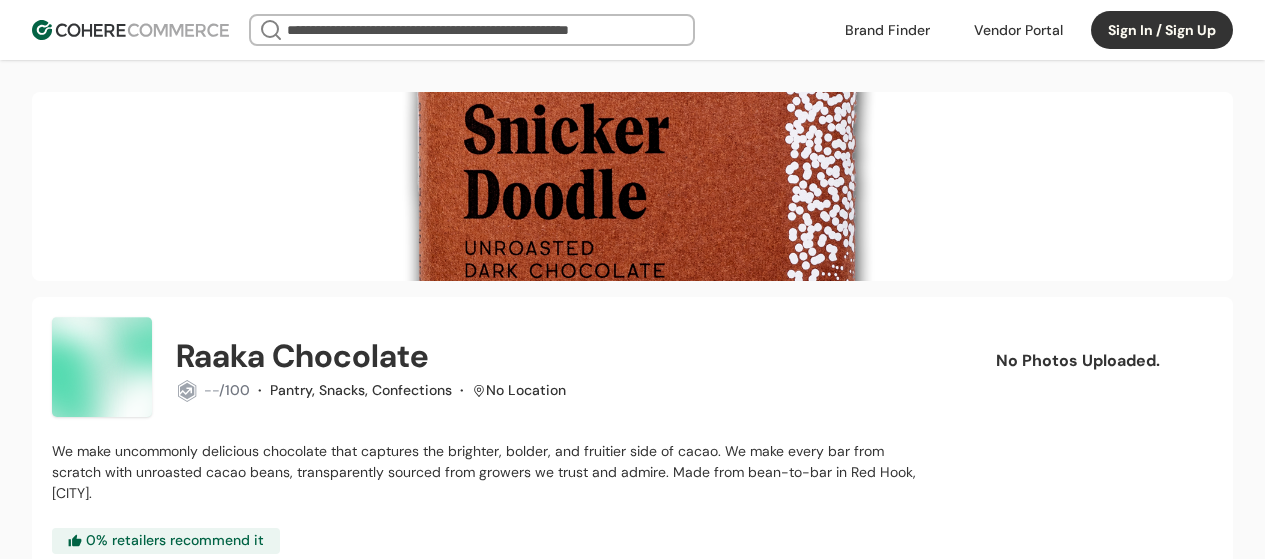 scroll, scrollTop: 0, scrollLeft: 0, axis: both 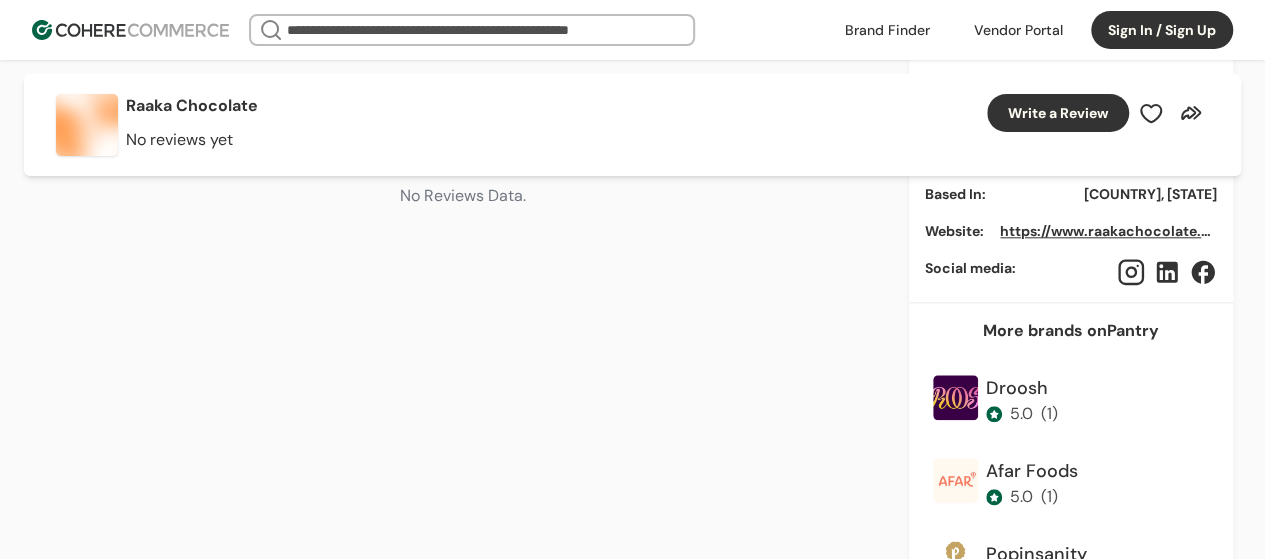click on "https://www.raakachocolate.com" at bounding box center (1116, 231) 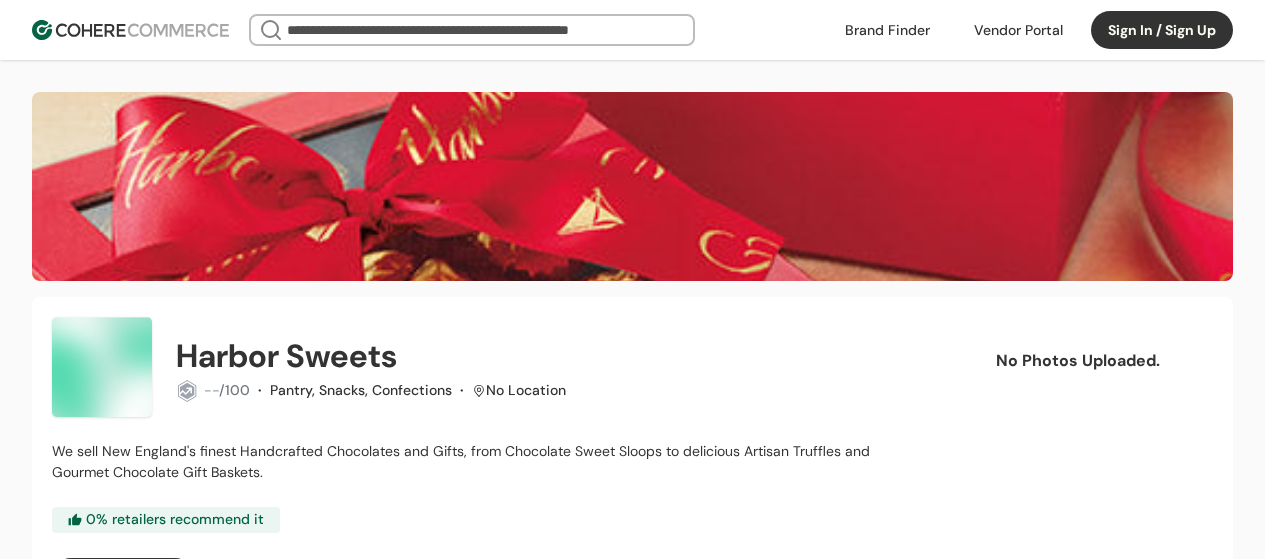 scroll, scrollTop: 0, scrollLeft: 0, axis: both 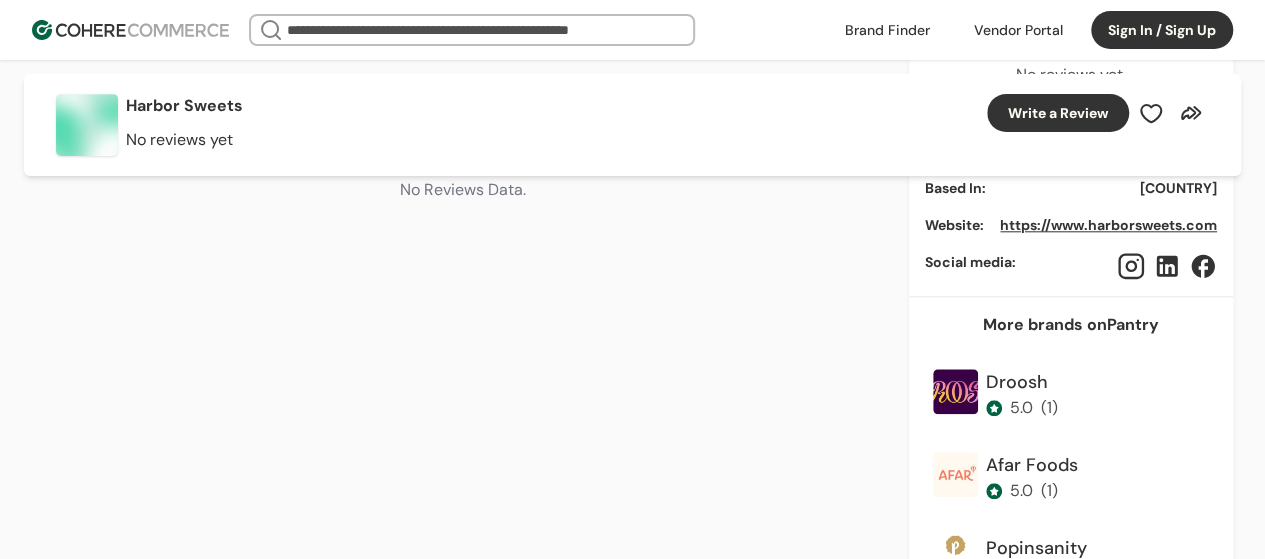 click on "https://www.harborsweets.com" at bounding box center [1108, 225] 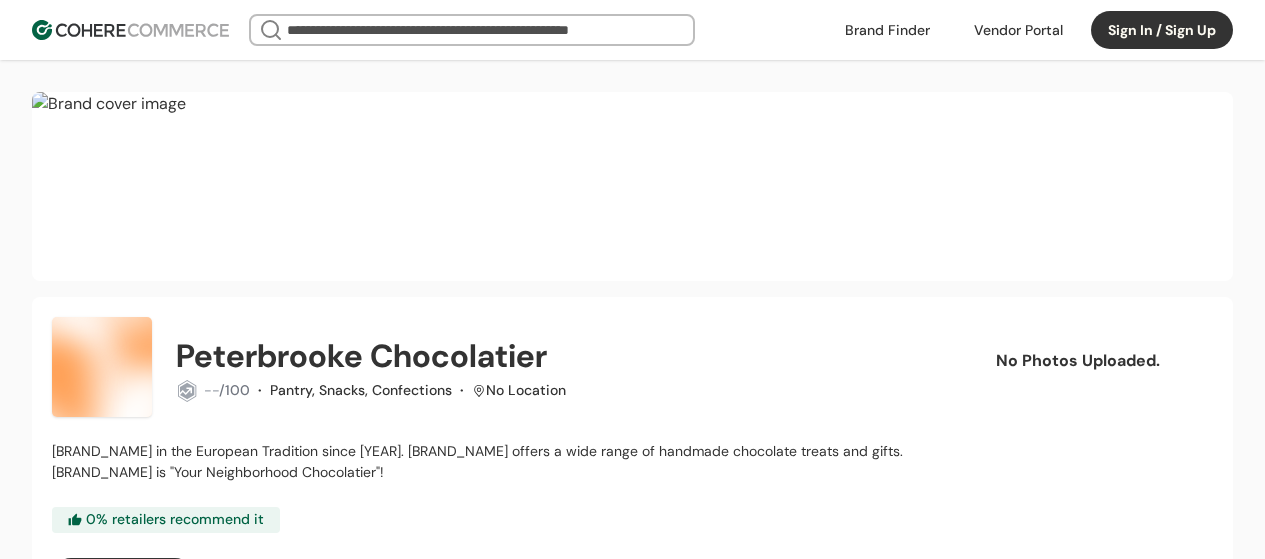 scroll, scrollTop: 0, scrollLeft: 0, axis: both 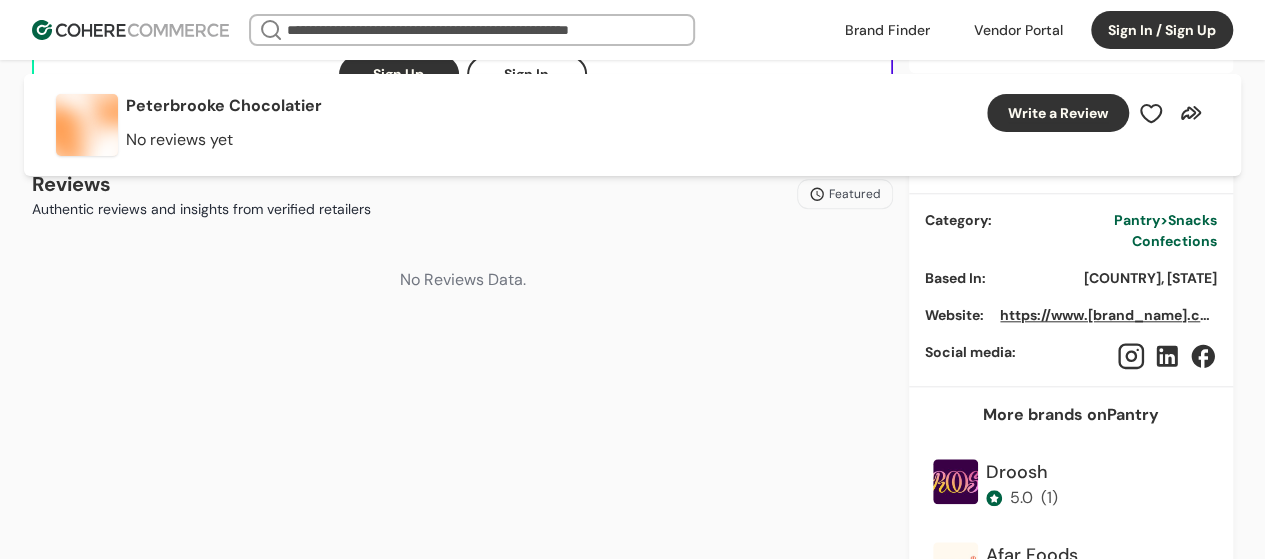 click on "https://www.peterbrooke.com" at bounding box center (1111, 315) 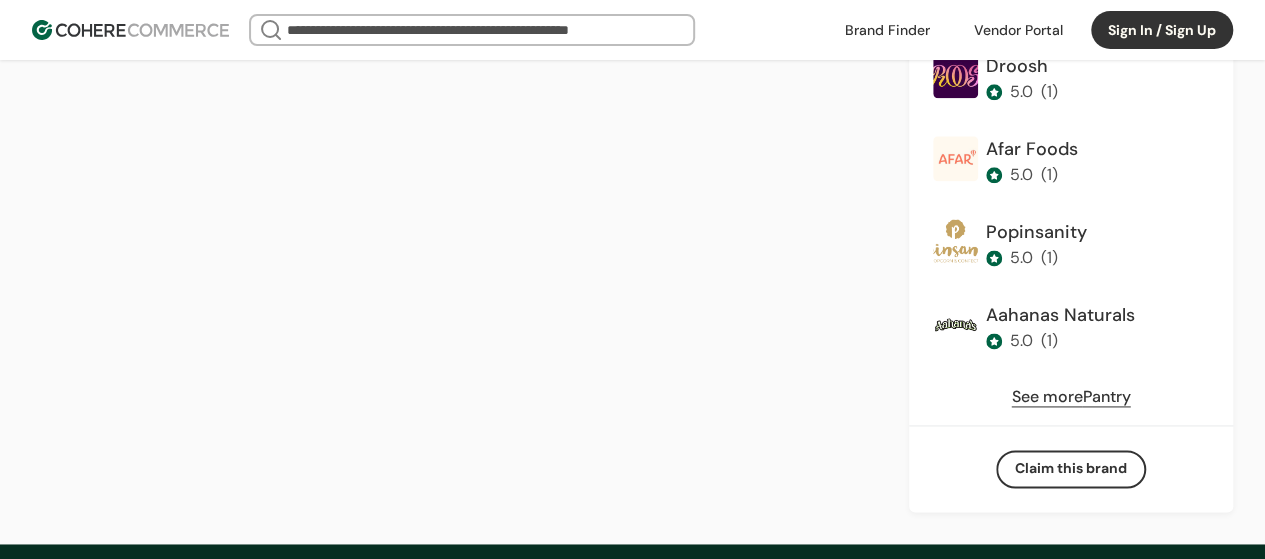 scroll, scrollTop: 1213, scrollLeft: 0, axis: vertical 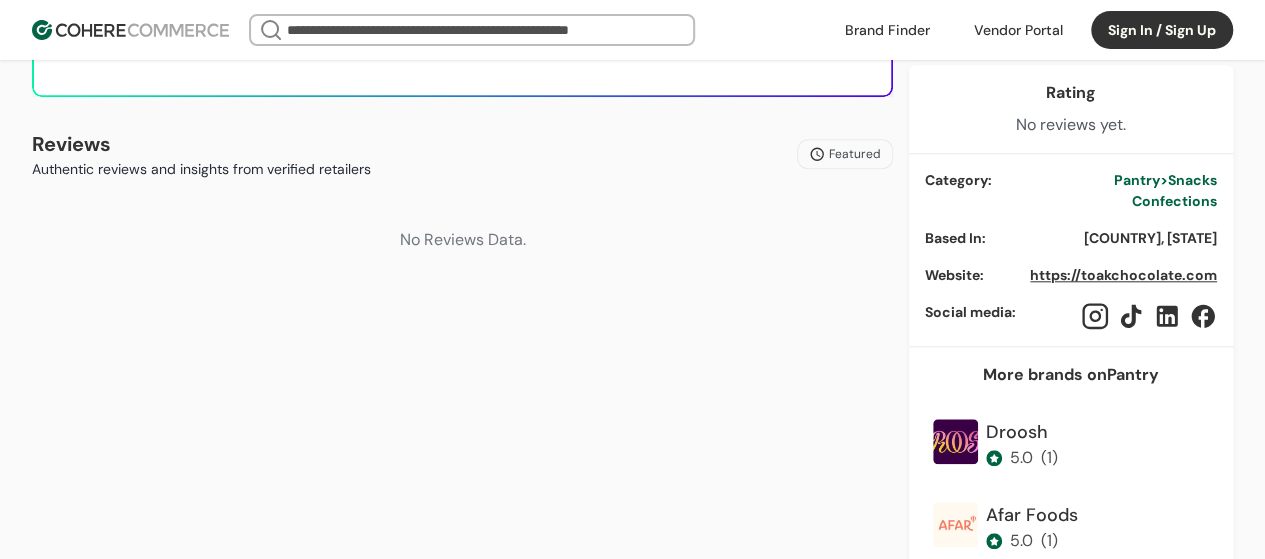 click on "https://toakchocolate.com" at bounding box center (1123, 275) 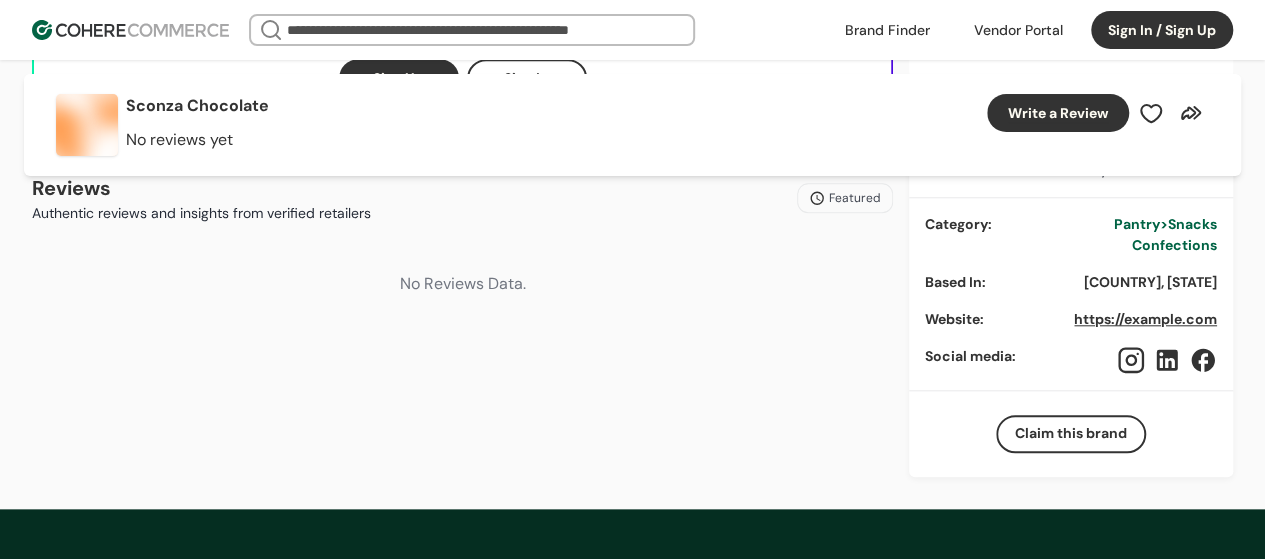 scroll, scrollTop: 824, scrollLeft: 0, axis: vertical 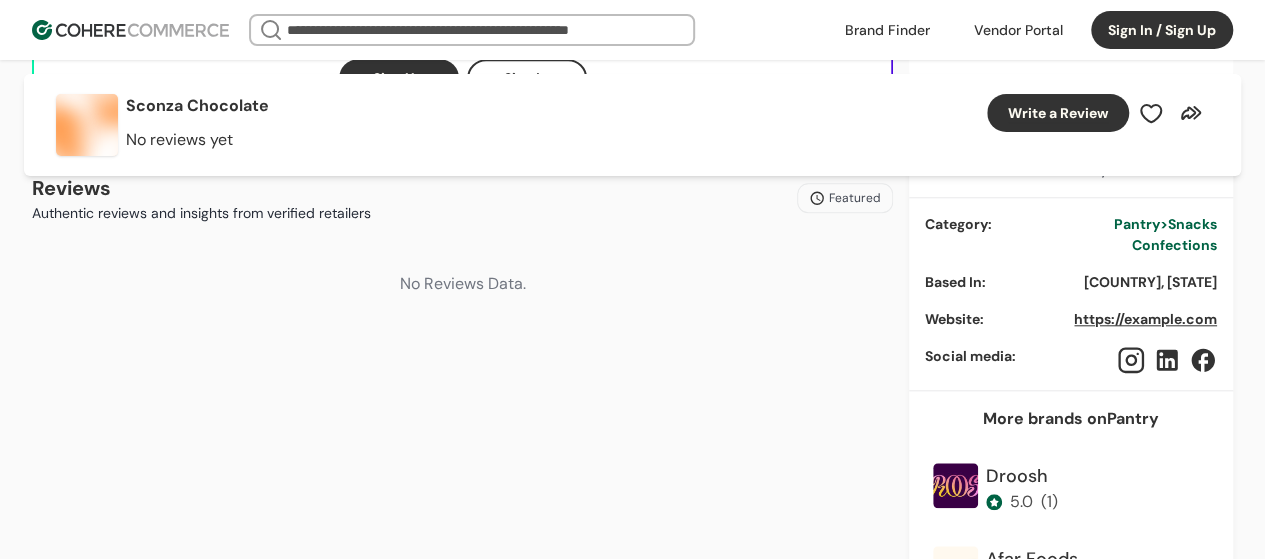 click on "https://sconza.com" at bounding box center [1145, 319] 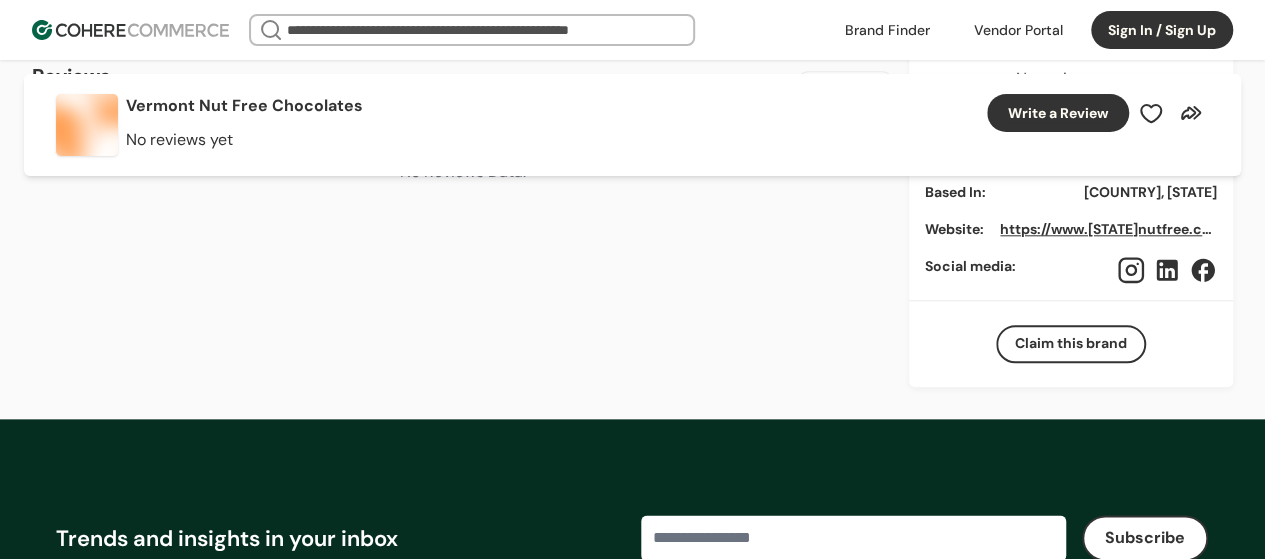 scroll, scrollTop: 936, scrollLeft: 0, axis: vertical 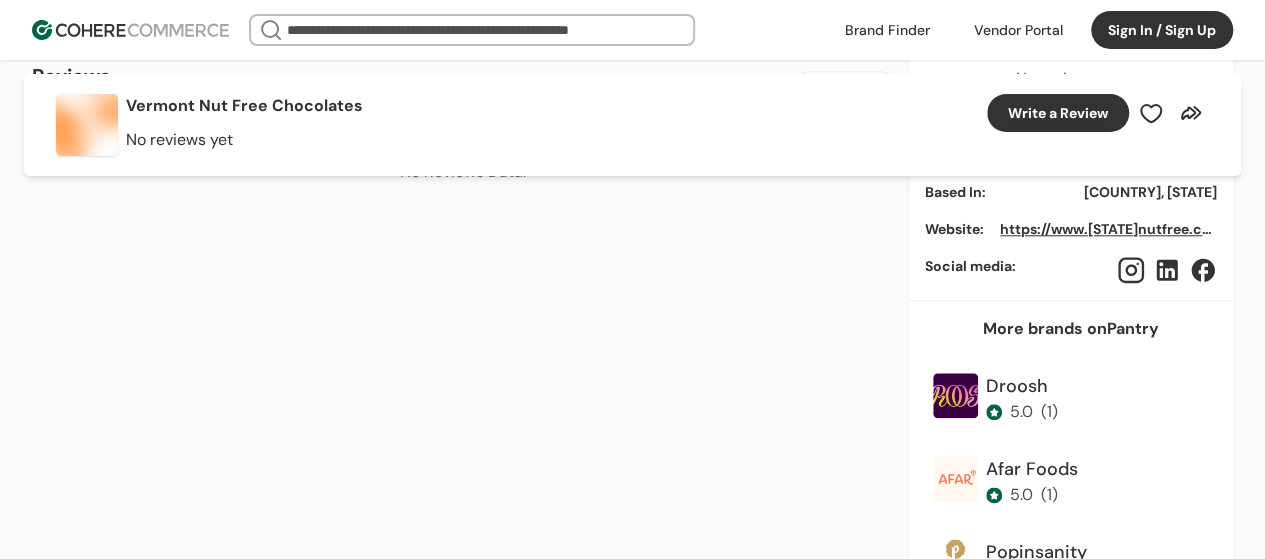 click on "https://www.vermontnutfree.com" at bounding box center (1112, 229) 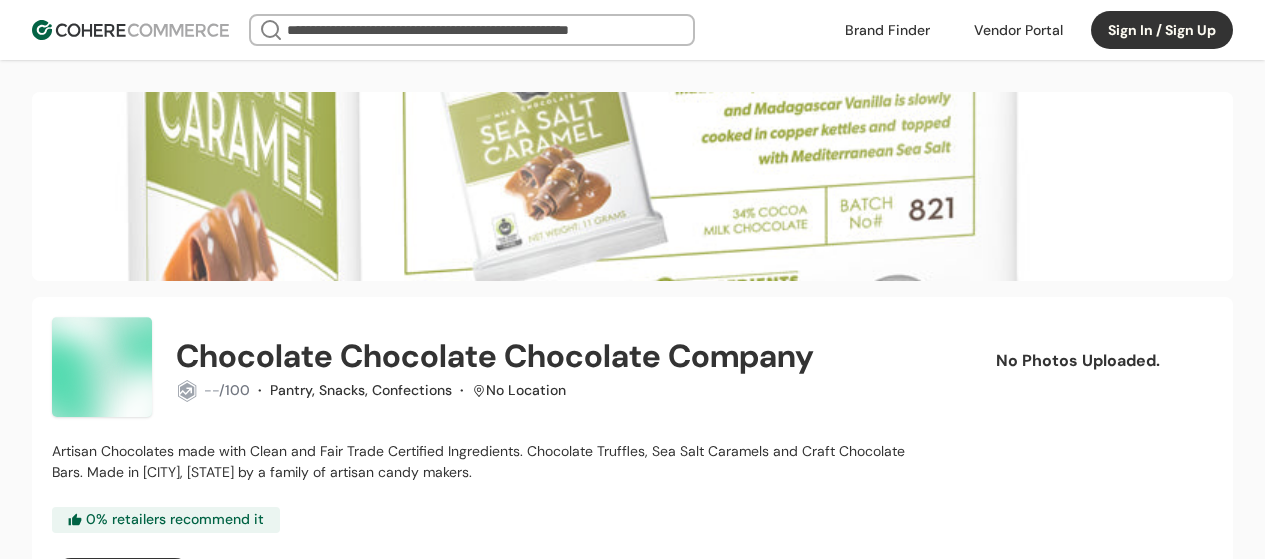 scroll, scrollTop: 0, scrollLeft: 0, axis: both 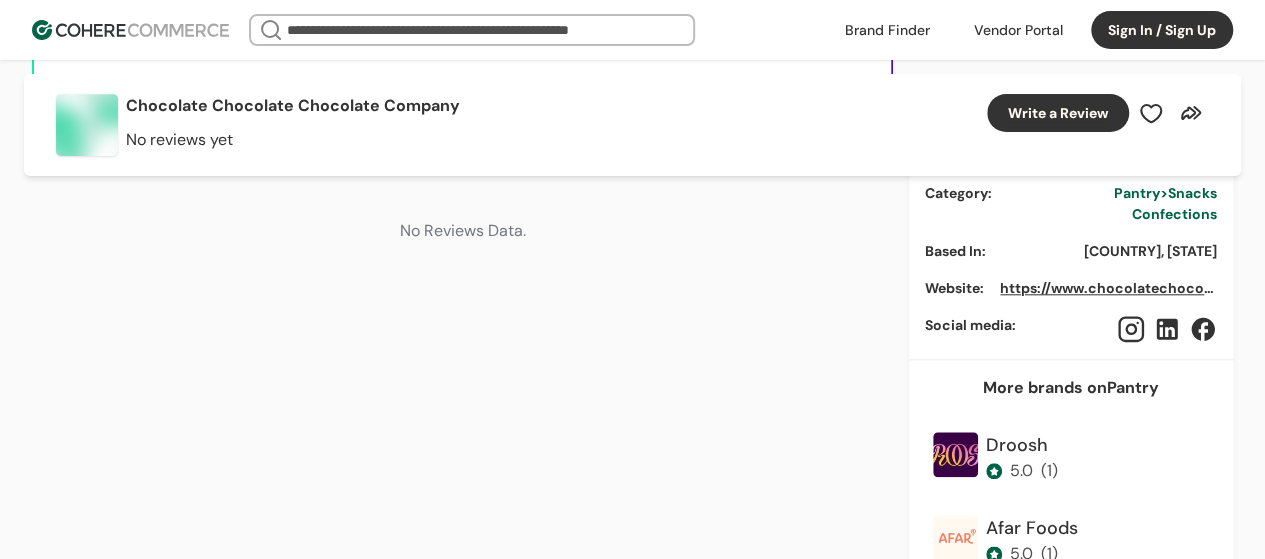 click on "https://www.chocolatechocolate.com" at bounding box center (1132, 288) 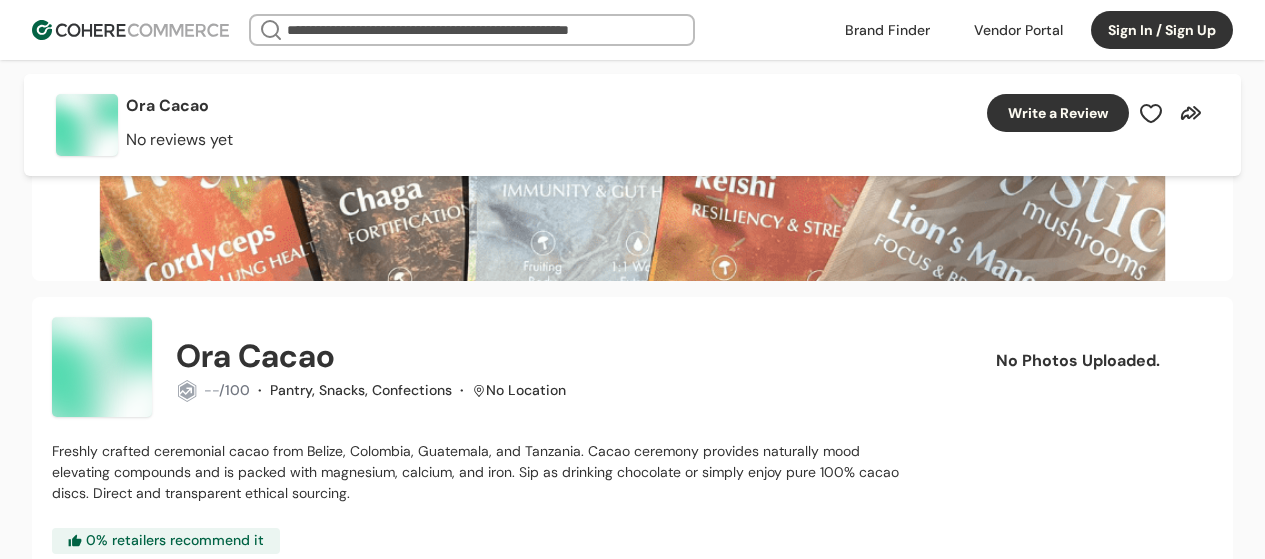 scroll, scrollTop: 802, scrollLeft: 0, axis: vertical 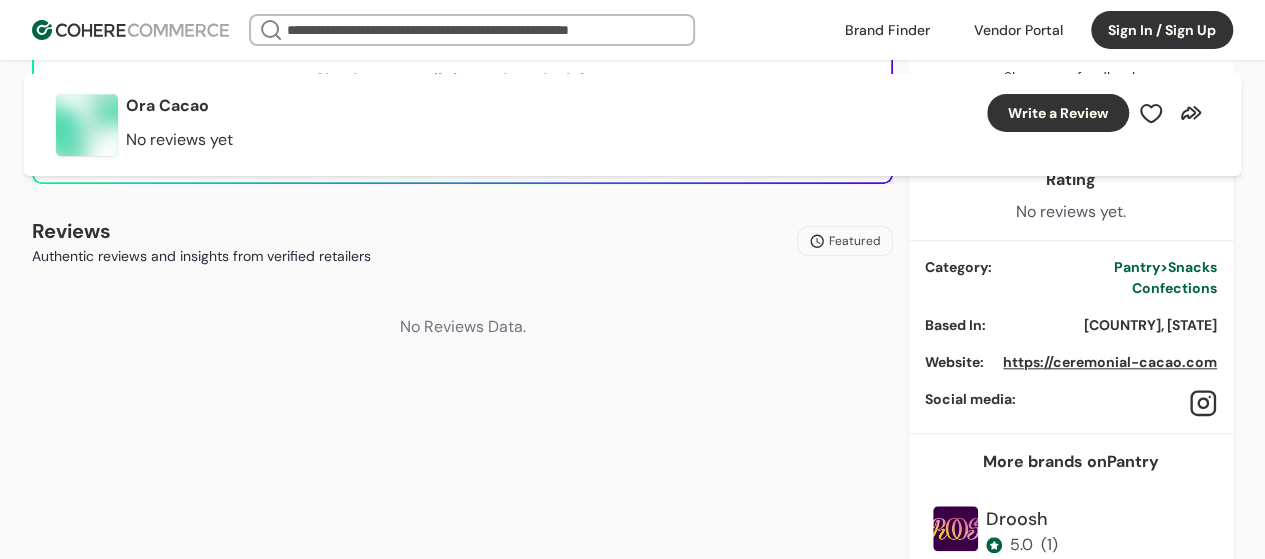 click on "https://ceremonial-cacao.com" at bounding box center [1110, 362] 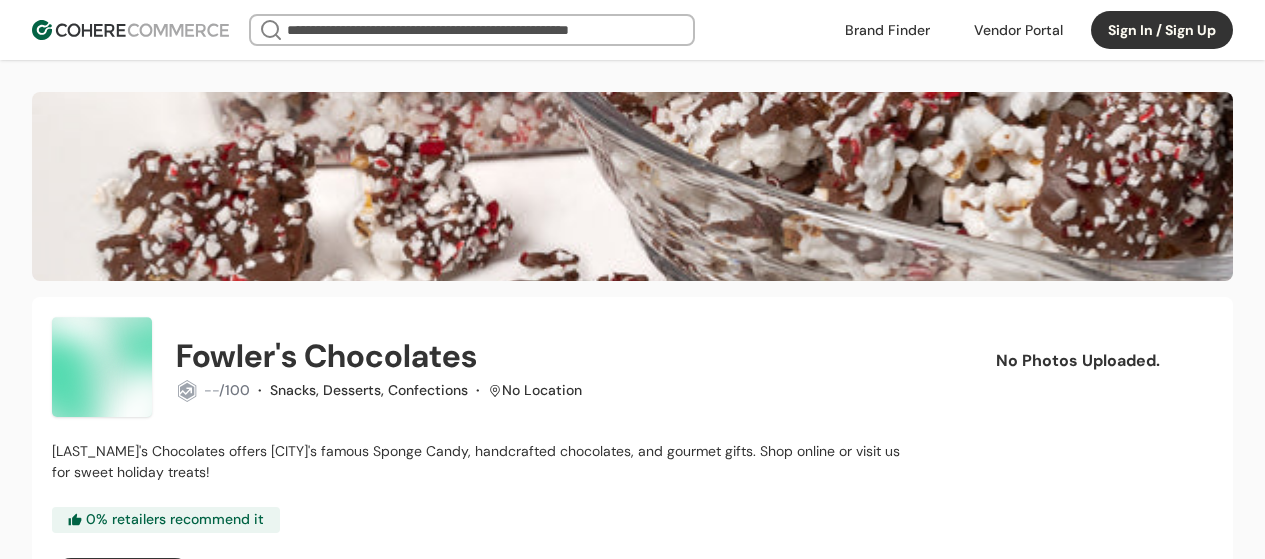scroll, scrollTop: 1281, scrollLeft: 0, axis: vertical 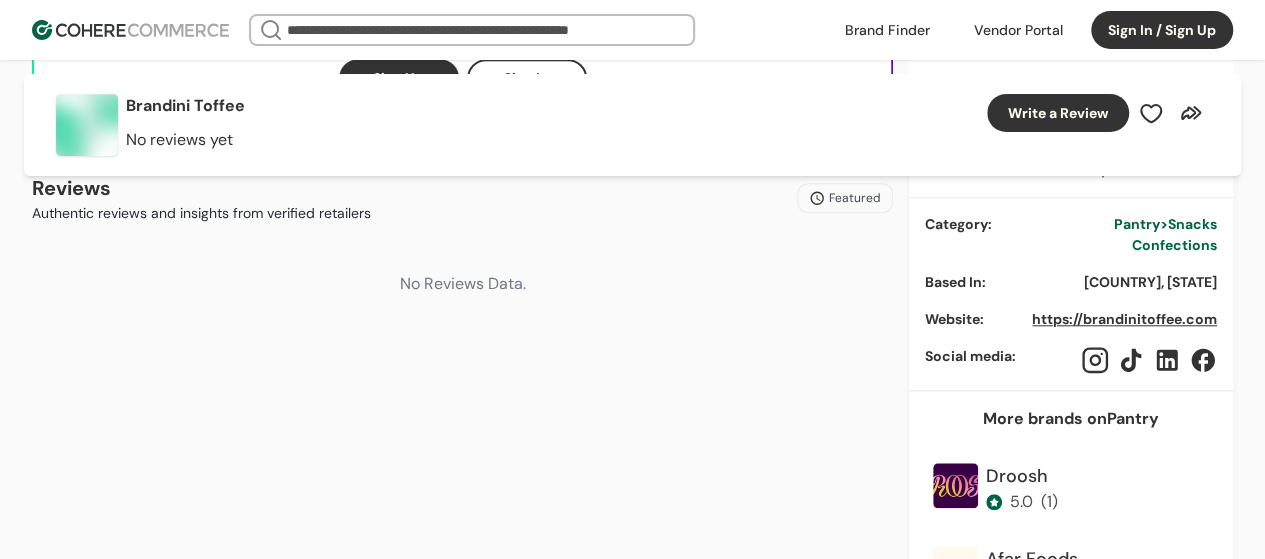 click on "https://brandinitoffee.com" at bounding box center [1124, 319] 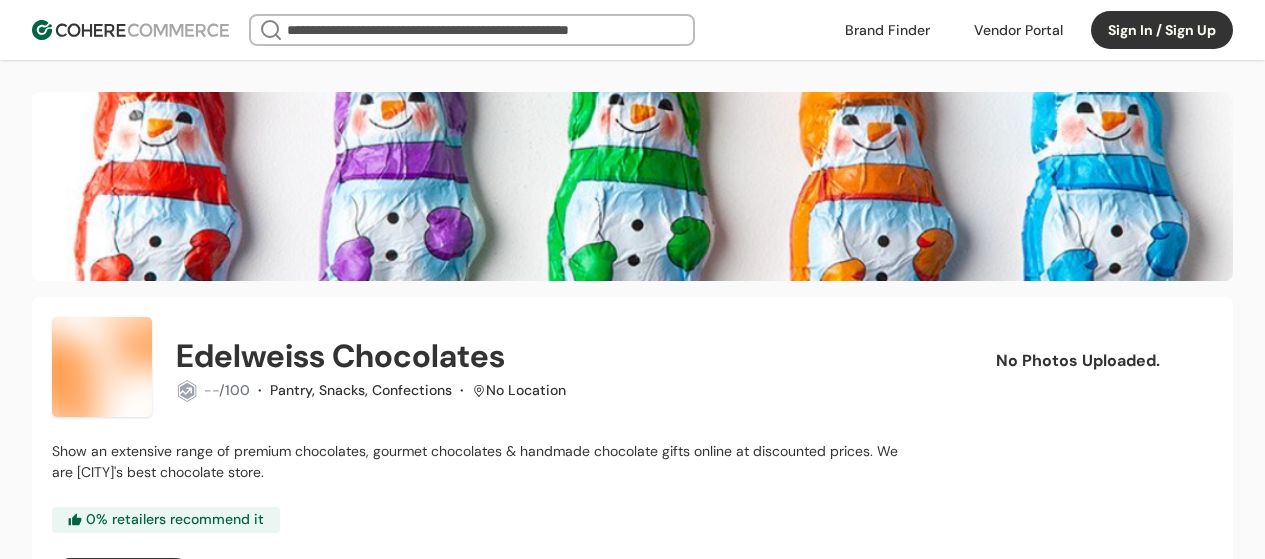 scroll, scrollTop: 0, scrollLeft: 0, axis: both 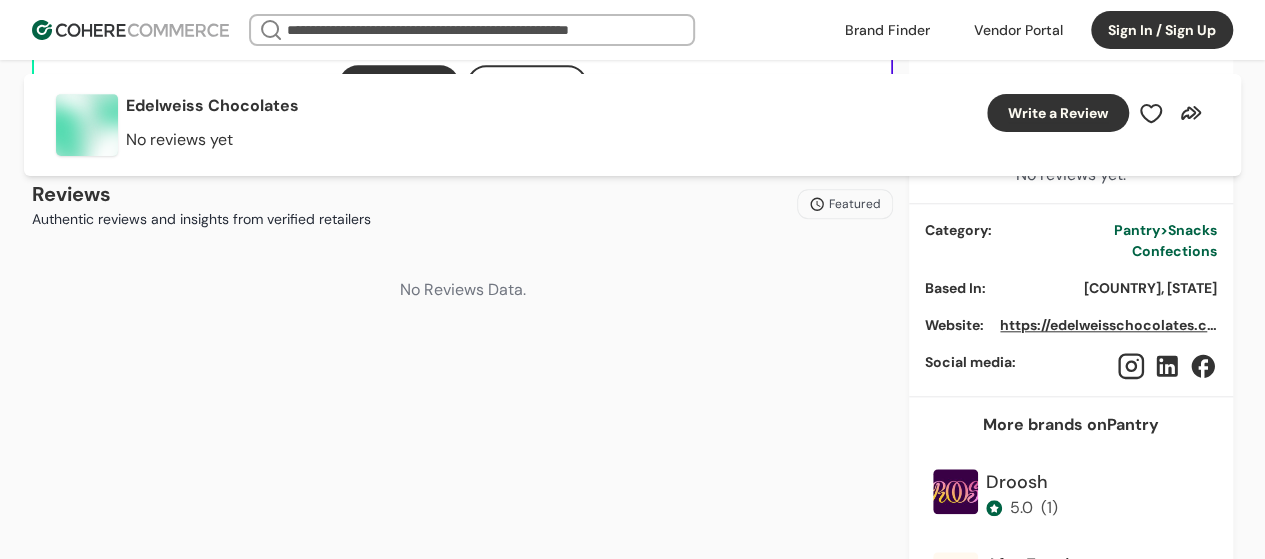 click on "https://edelweisschocolates.com" at bounding box center (1114, 325) 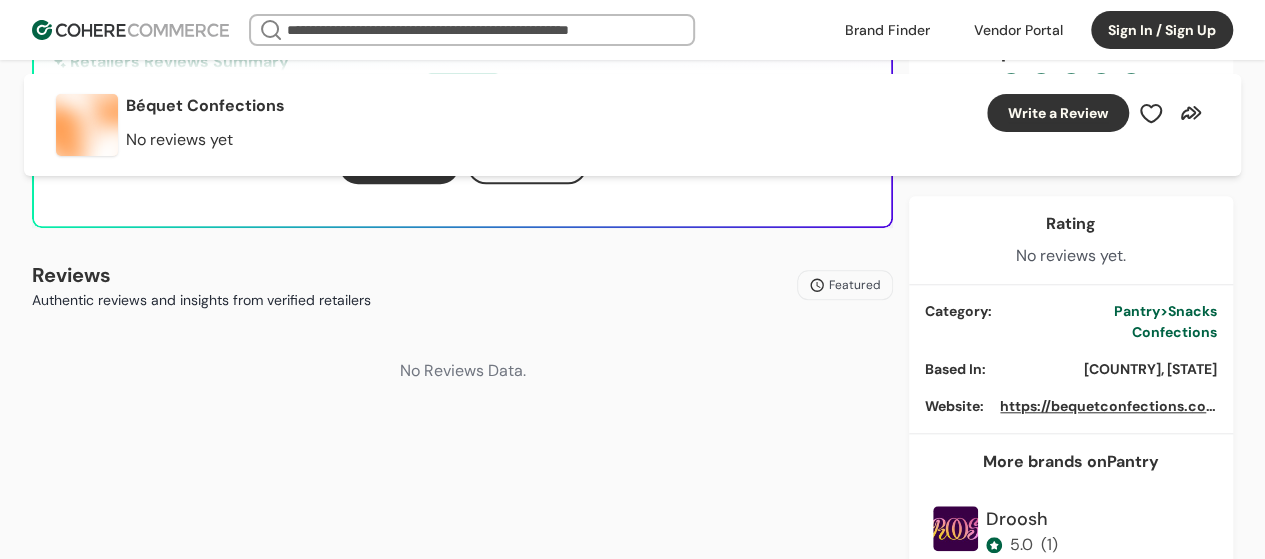 scroll, scrollTop: 752, scrollLeft: 0, axis: vertical 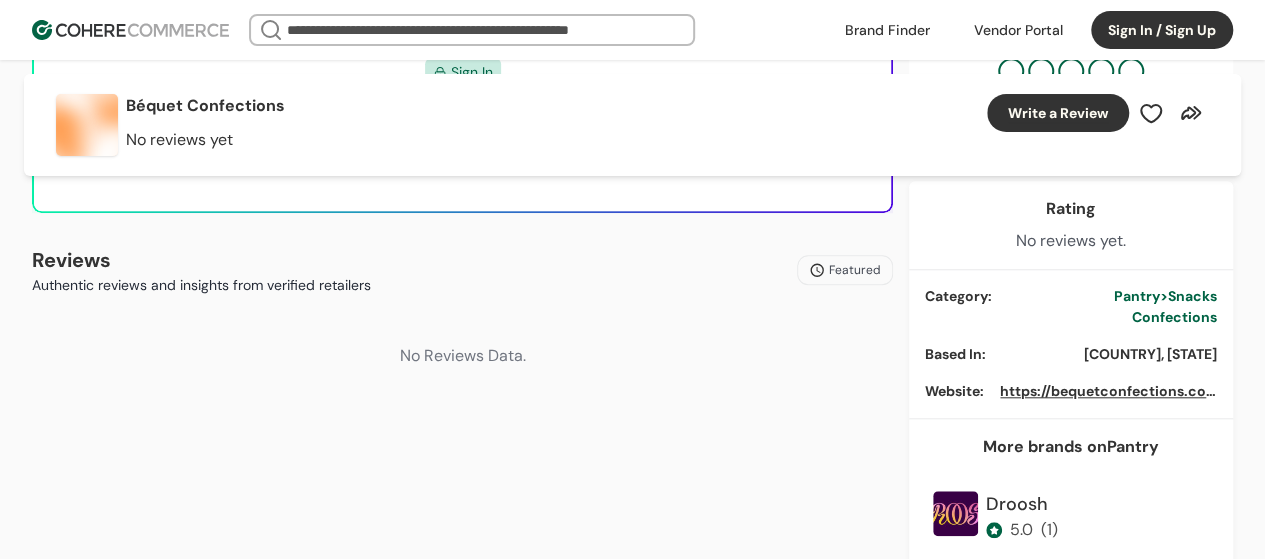 click on "https://bequetconfections.com" at bounding box center [1109, 391] 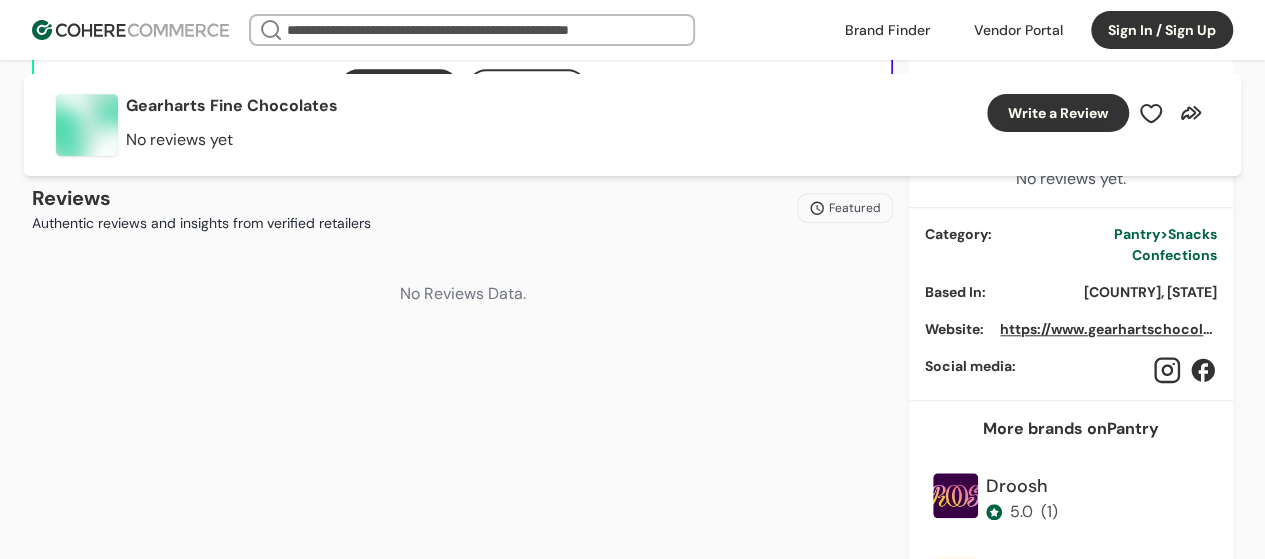 scroll, scrollTop: 818, scrollLeft: 0, axis: vertical 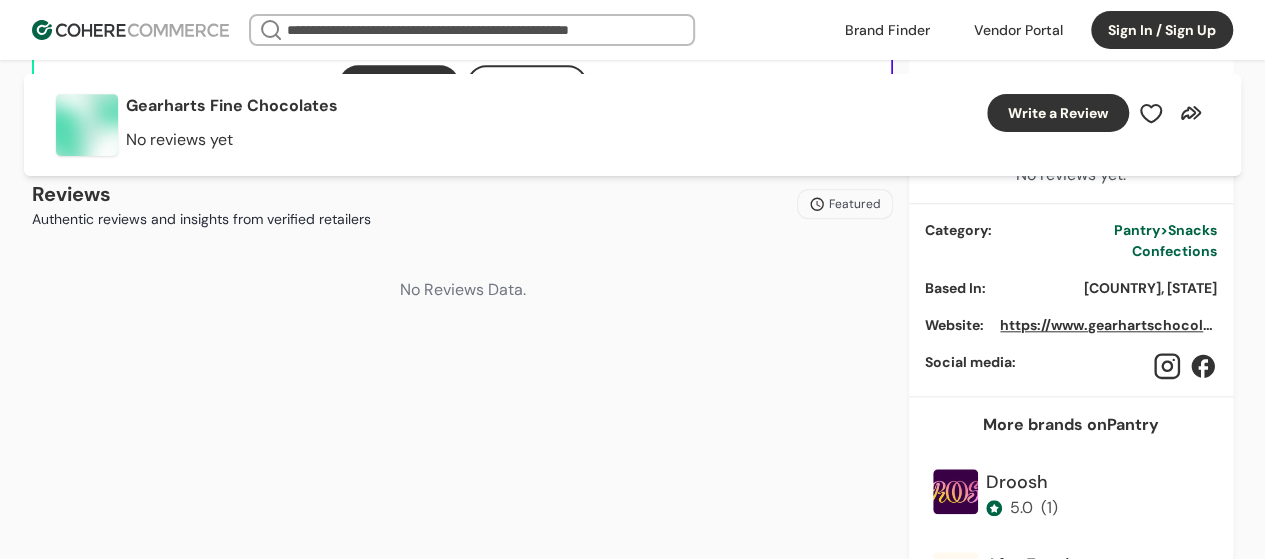 click on "https://www.gearhartschocolates.com" at bounding box center [1133, 325] 